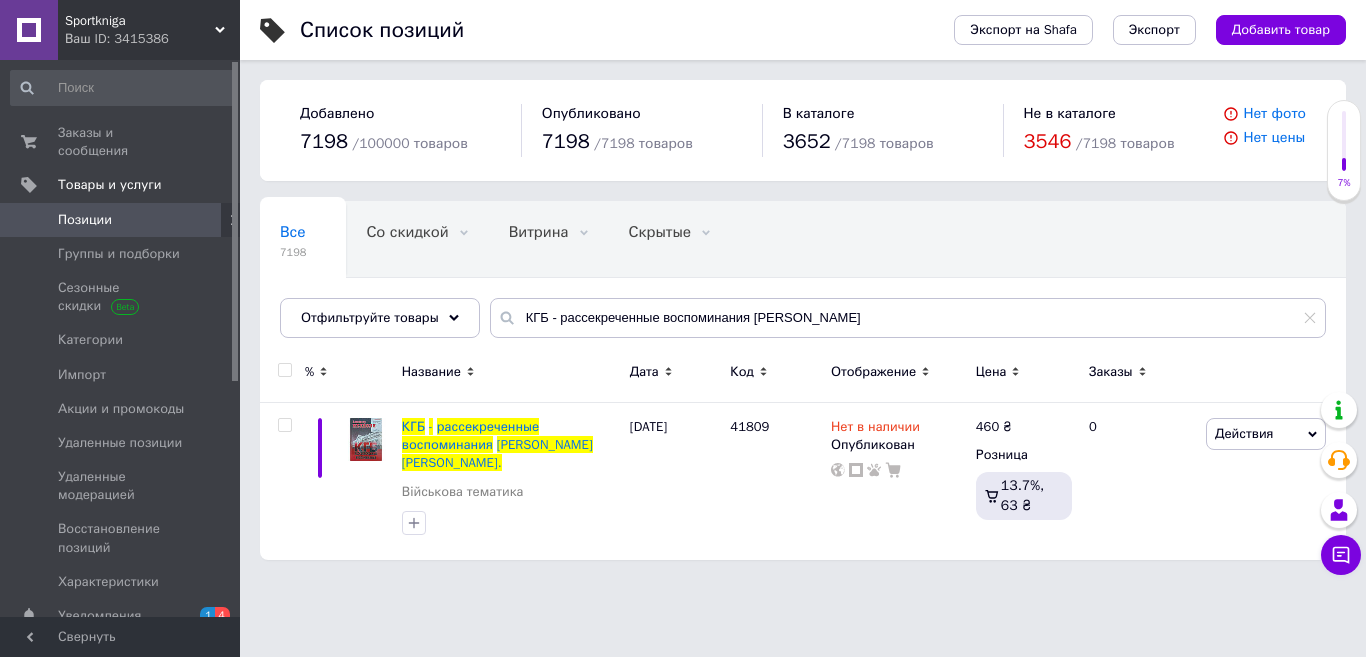 click on "Заказы и сообщения" at bounding box center (121, 142) 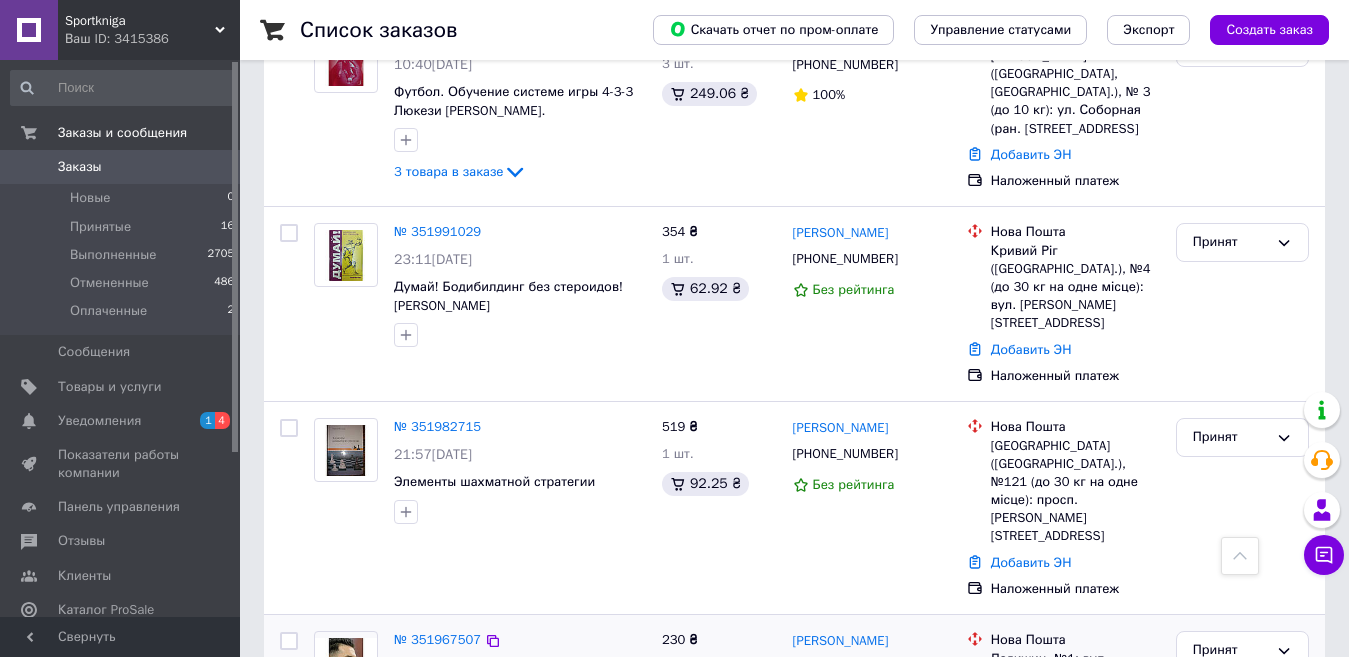 scroll, scrollTop: 200, scrollLeft: 0, axis: vertical 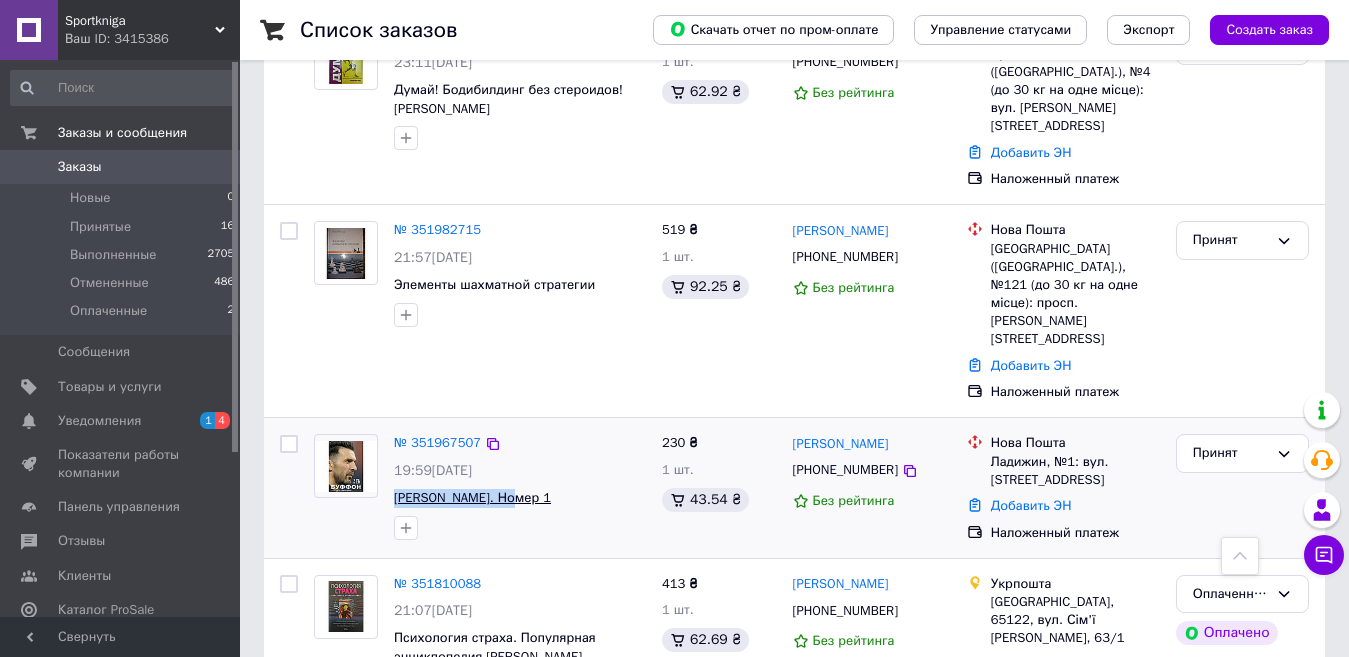 drag, startPoint x: 390, startPoint y: 455, endPoint x: 520, endPoint y: 458, distance: 130.0346 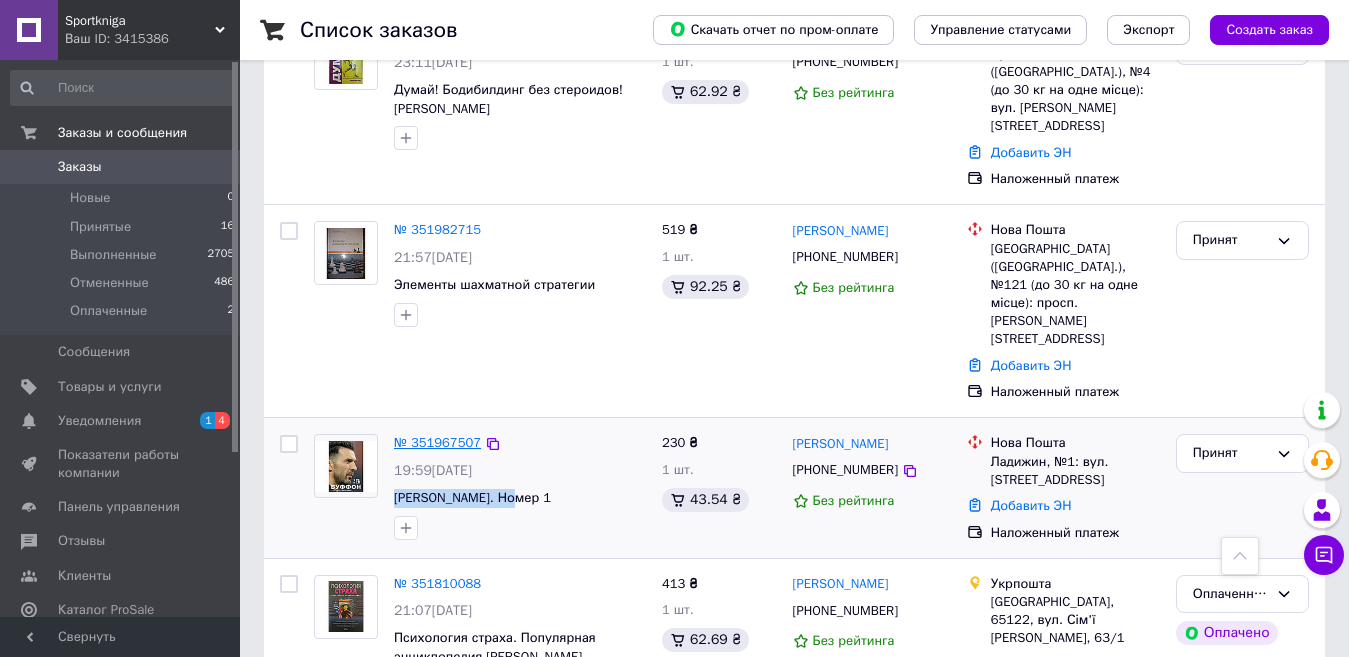 click on "№ 351967507" at bounding box center [437, 442] 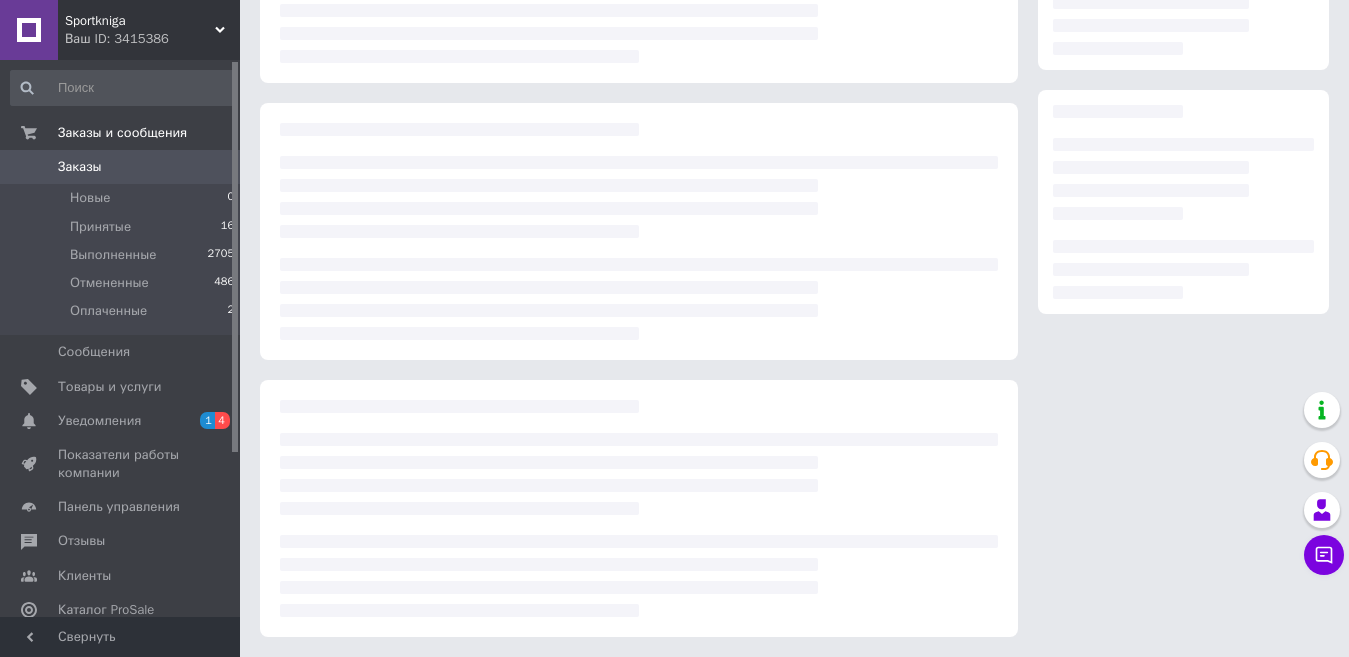 scroll, scrollTop: 257, scrollLeft: 0, axis: vertical 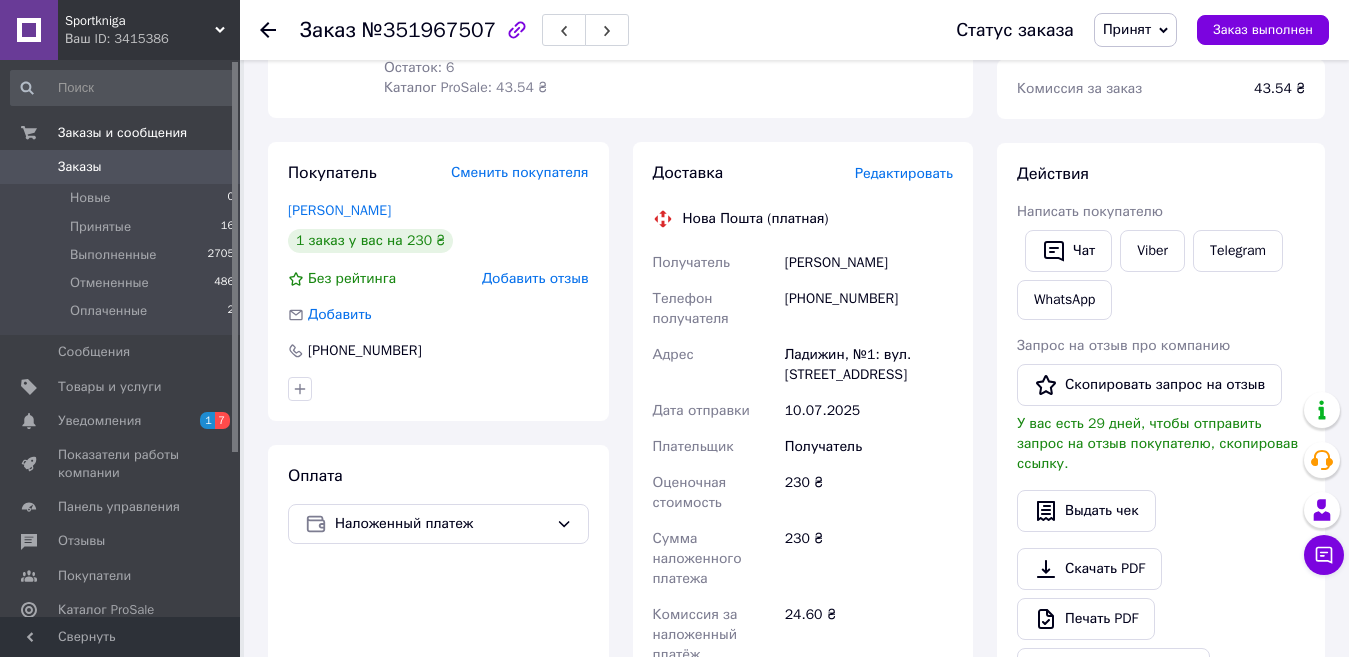 click on "Редактировать" at bounding box center [904, 173] 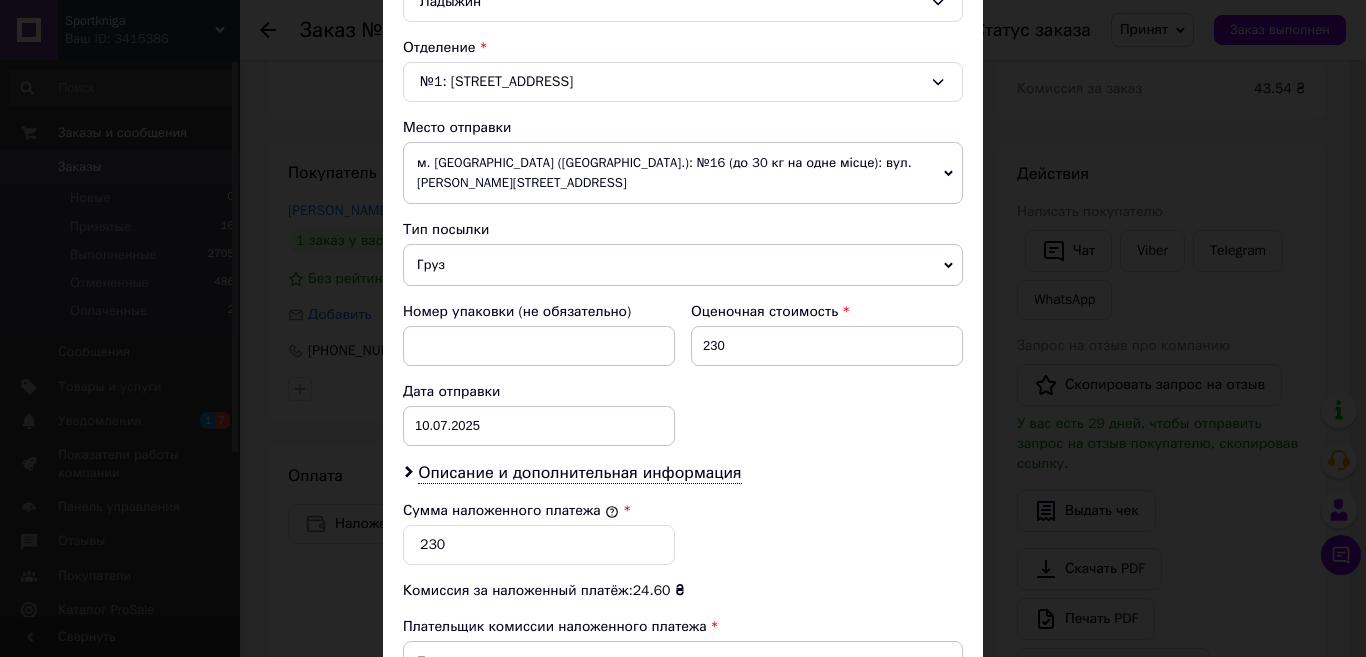 scroll, scrollTop: 600, scrollLeft: 0, axis: vertical 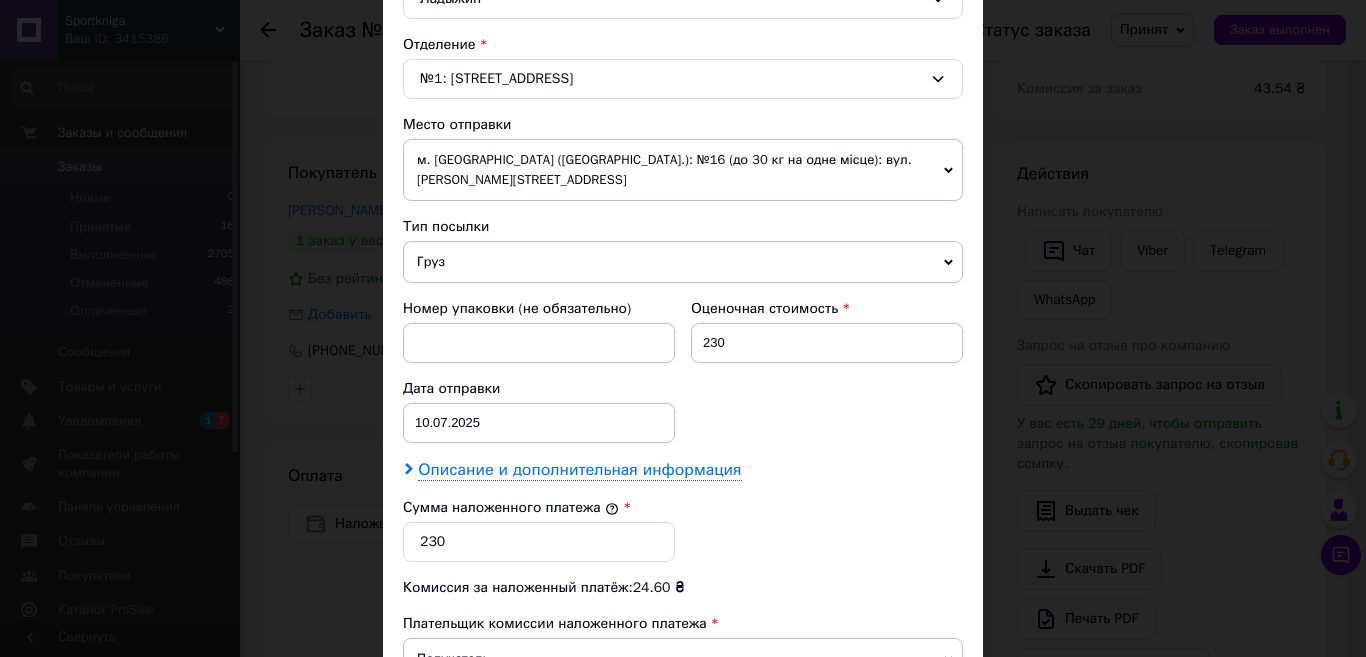 click on "Описание и дополнительная информация" at bounding box center (579, 470) 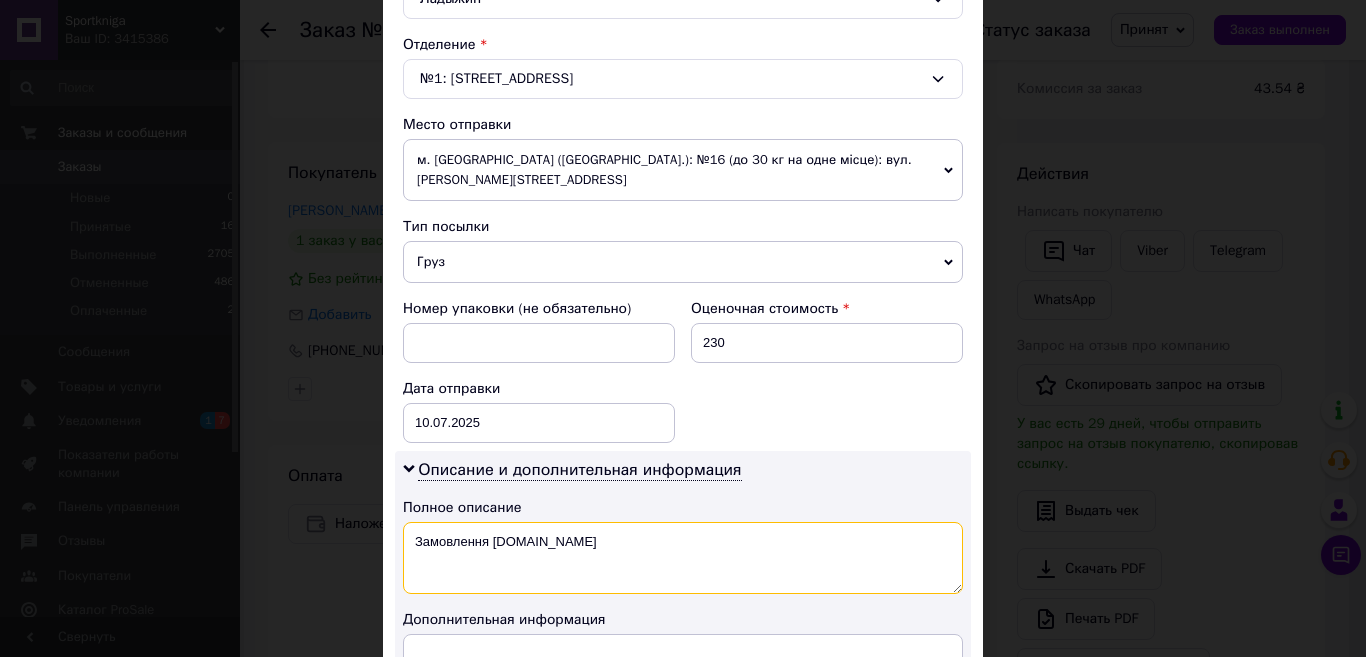 drag, startPoint x: 535, startPoint y: 521, endPoint x: 410, endPoint y: 522, distance: 125.004 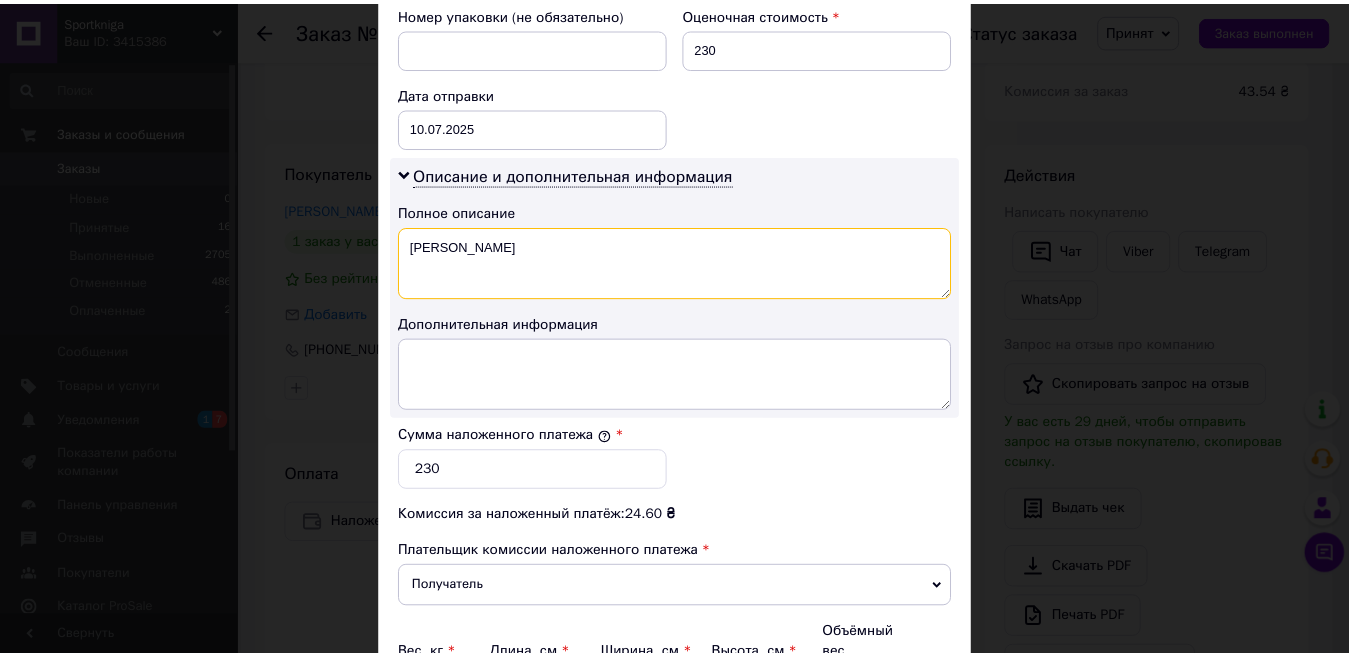 scroll, scrollTop: 1093, scrollLeft: 0, axis: vertical 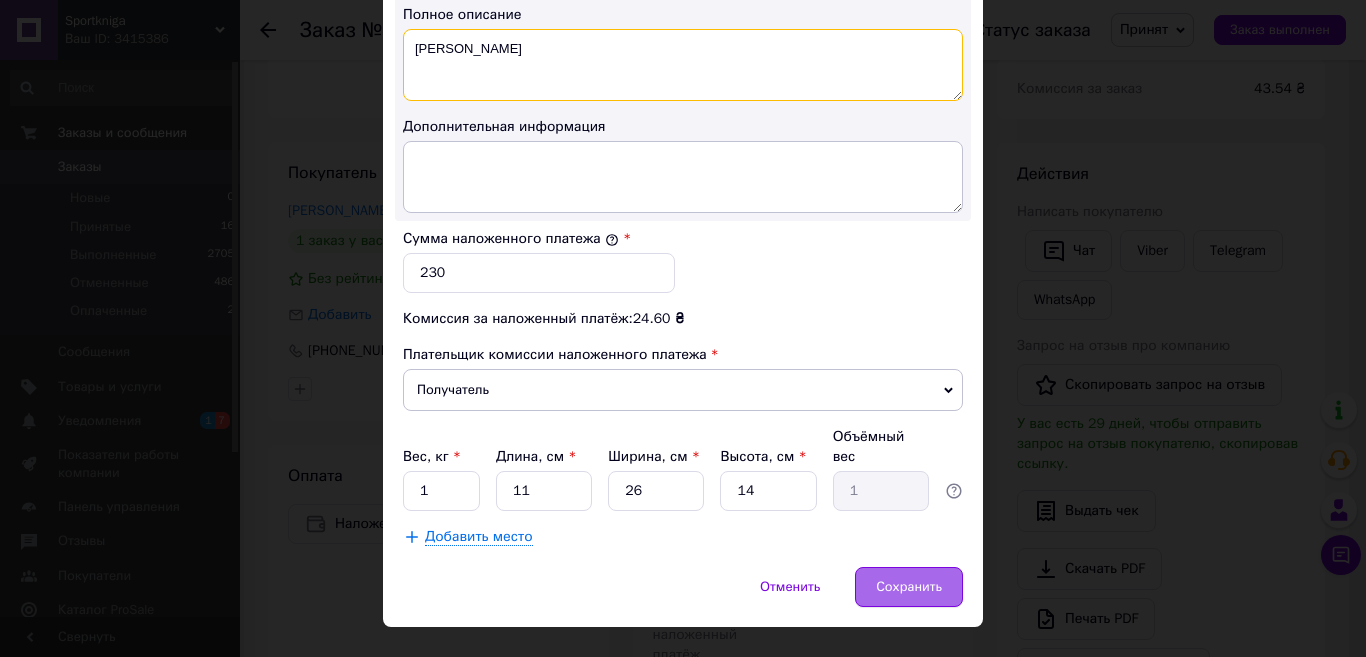 type on "[PERSON_NAME]" 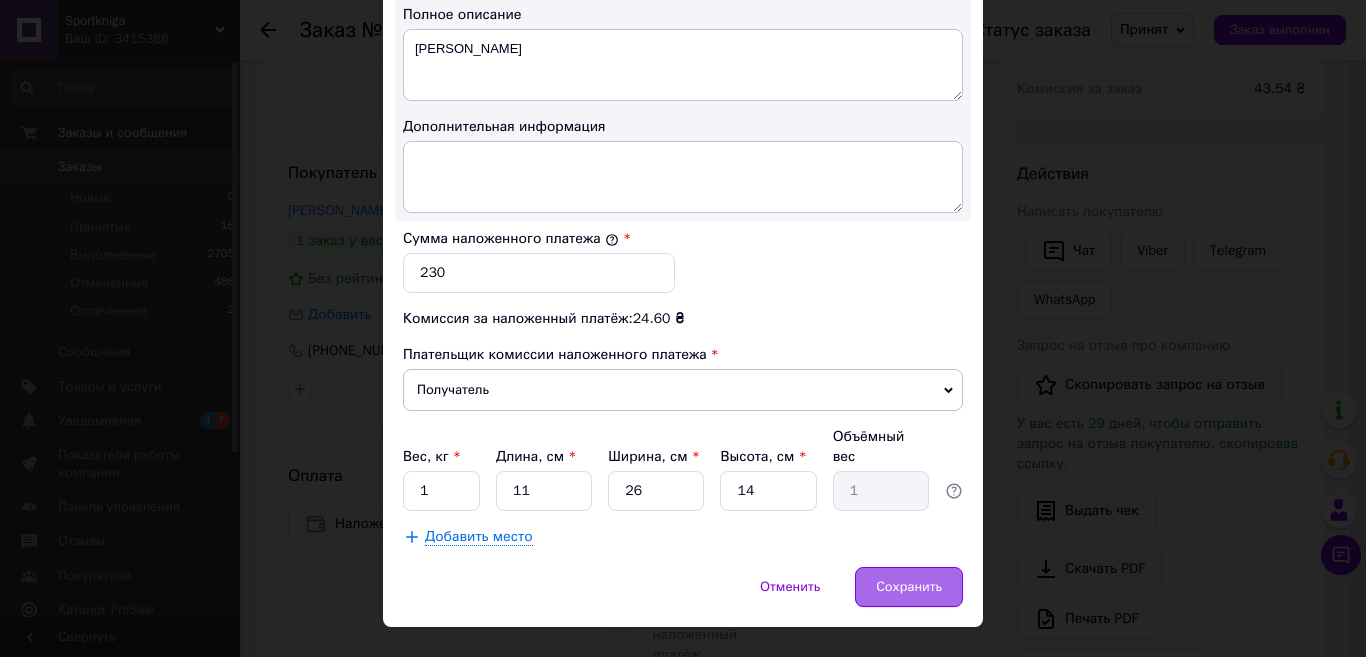 click on "Сохранить" at bounding box center [909, 587] 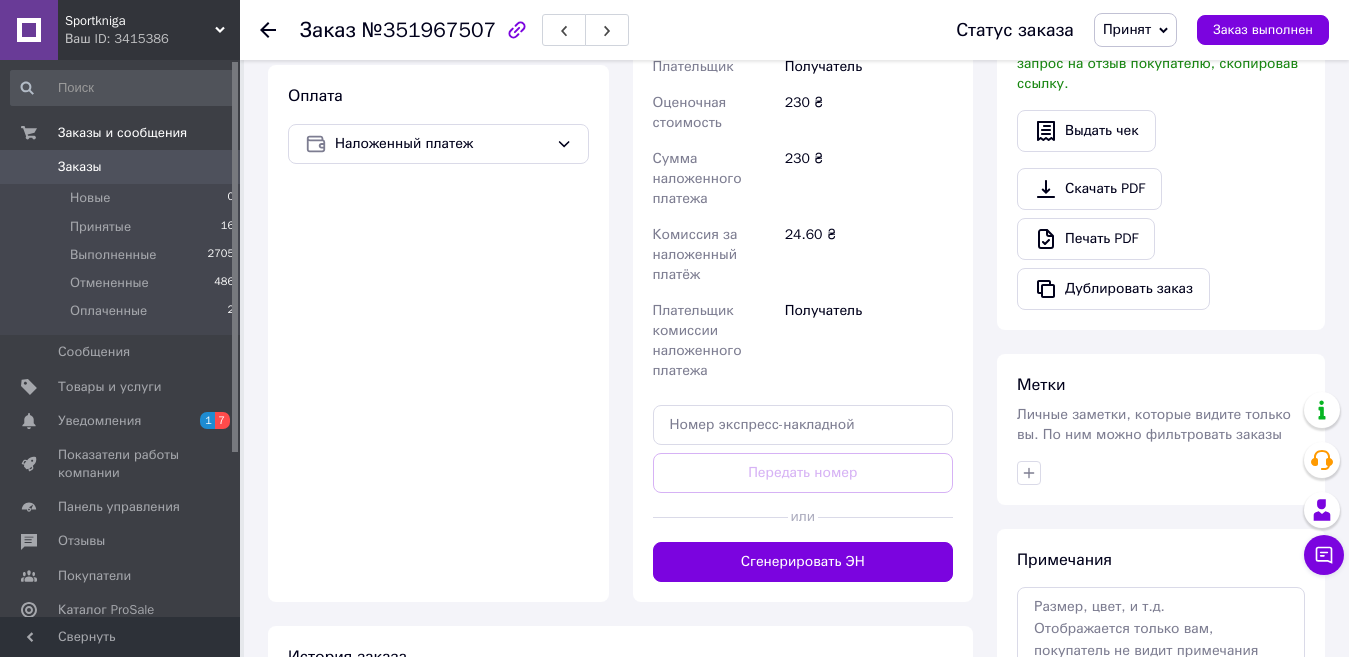 scroll, scrollTop: 657, scrollLeft: 0, axis: vertical 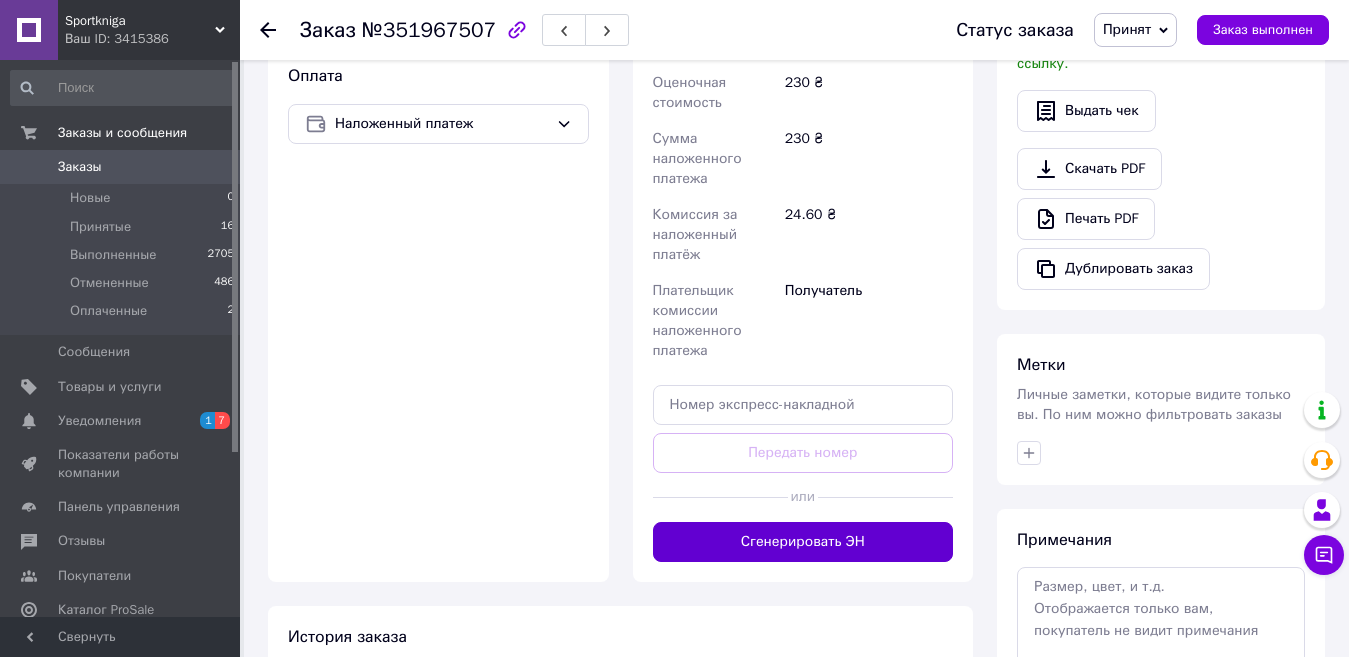 click on "Сгенерировать ЭН" at bounding box center [803, 542] 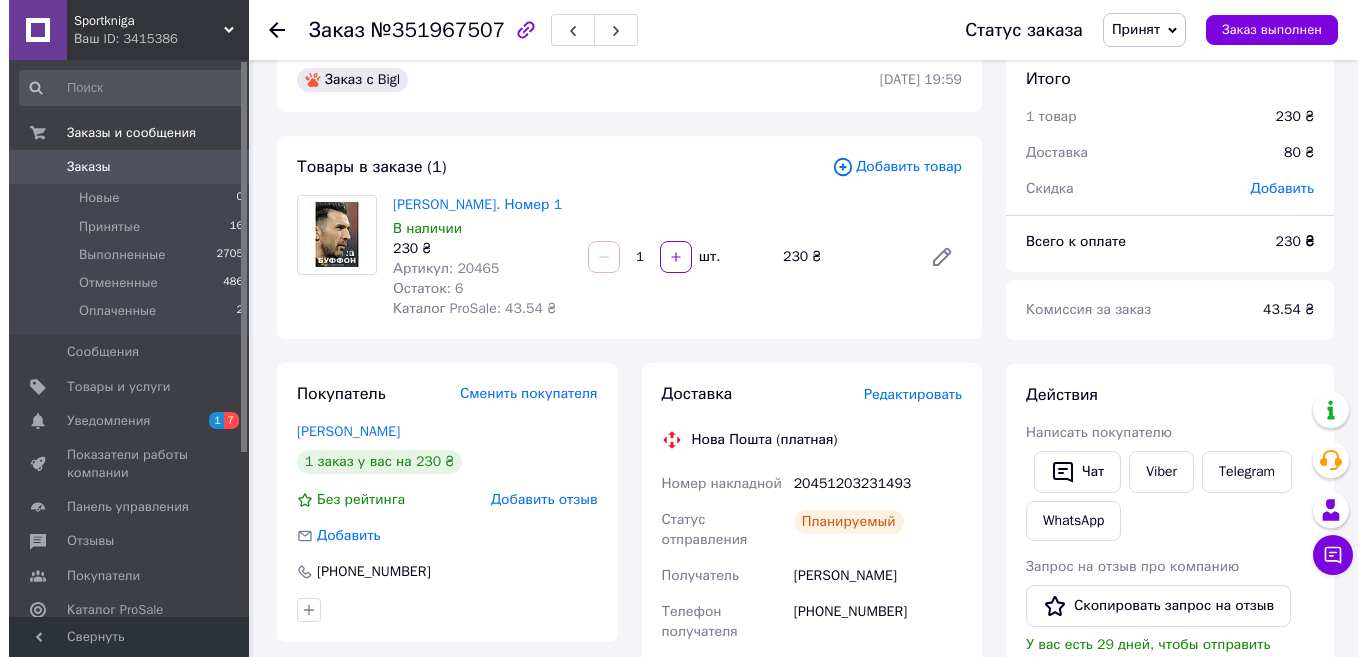 scroll, scrollTop: 0, scrollLeft: 0, axis: both 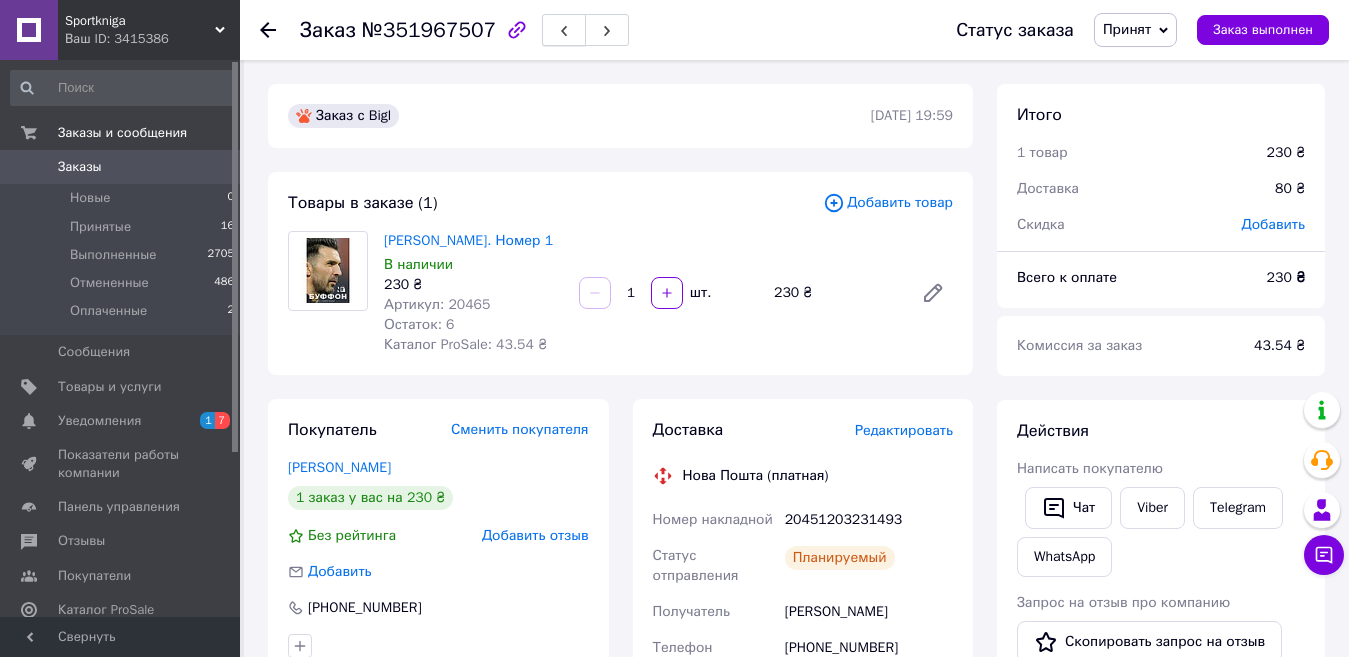 click 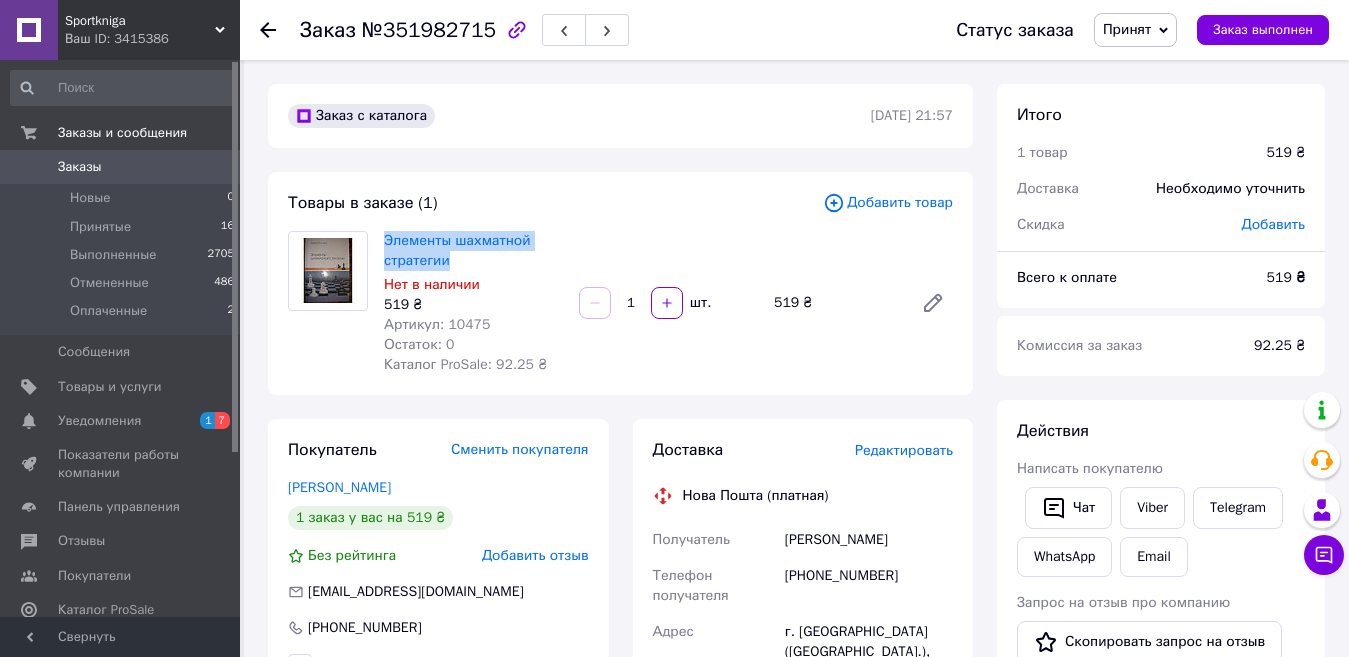 drag, startPoint x: 382, startPoint y: 240, endPoint x: 451, endPoint y: 262, distance: 72.42237 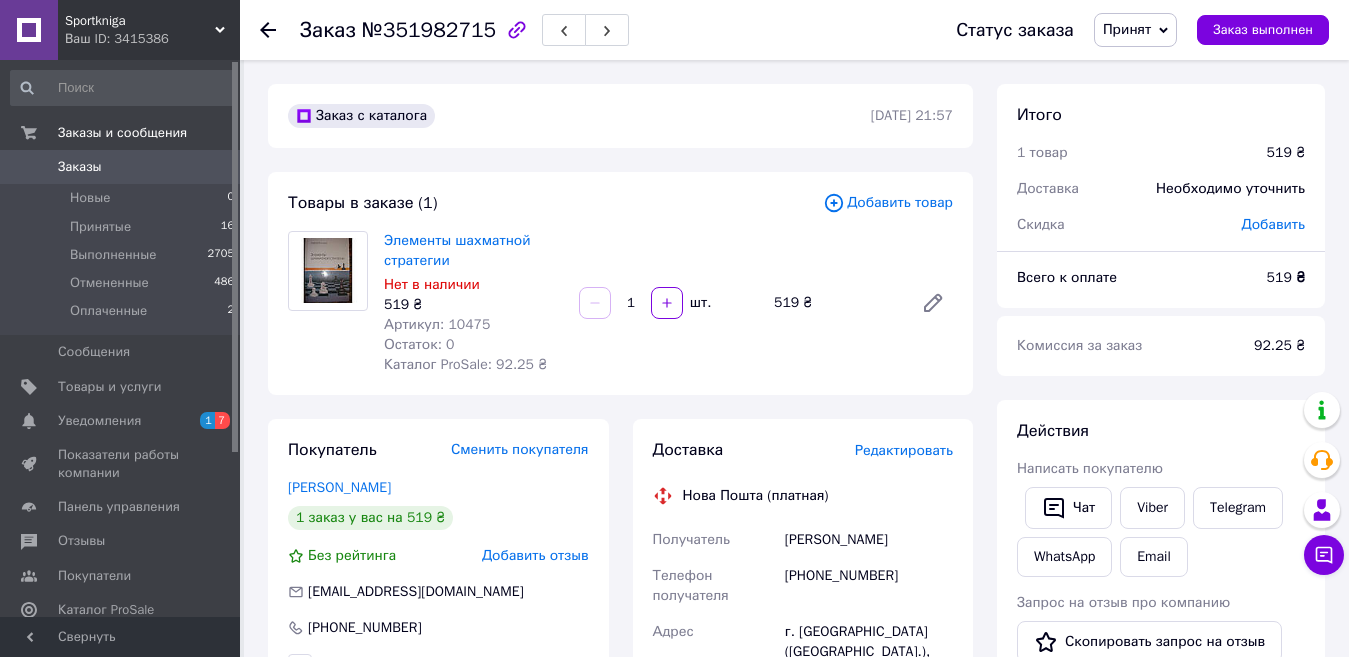 click on "Редактировать" at bounding box center [904, 450] 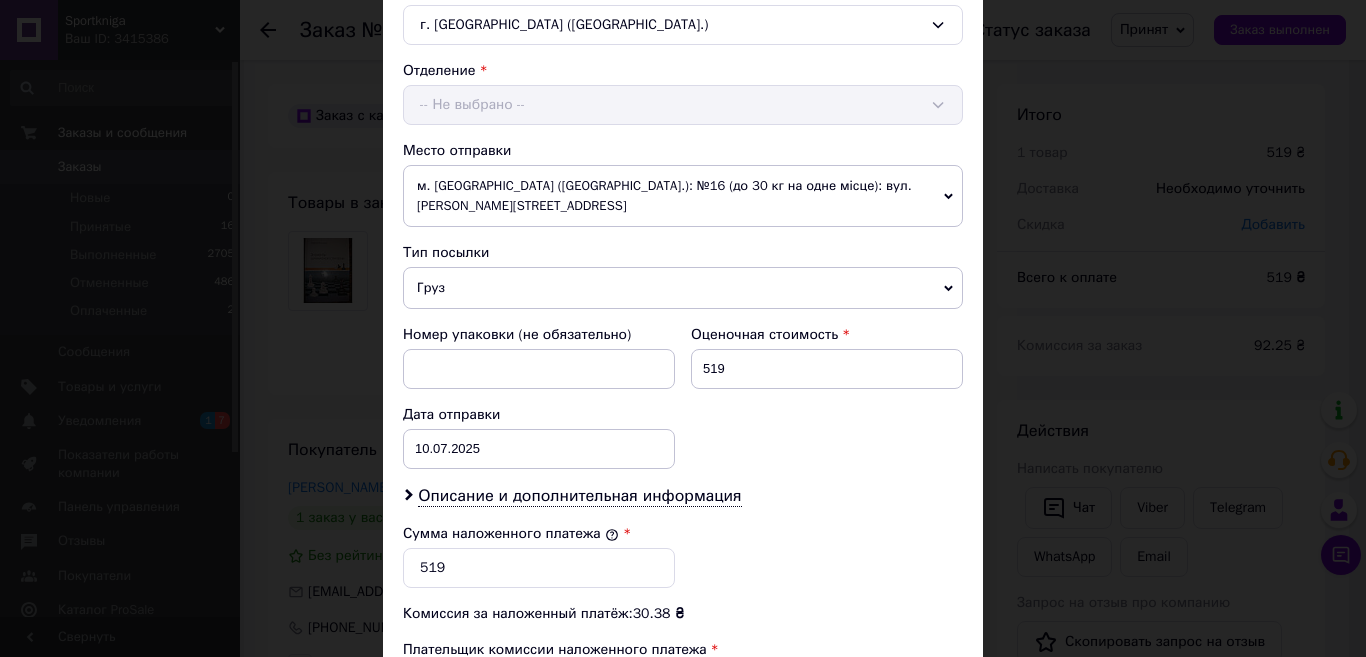 scroll, scrollTop: 600, scrollLeft: 0, axis: vertical 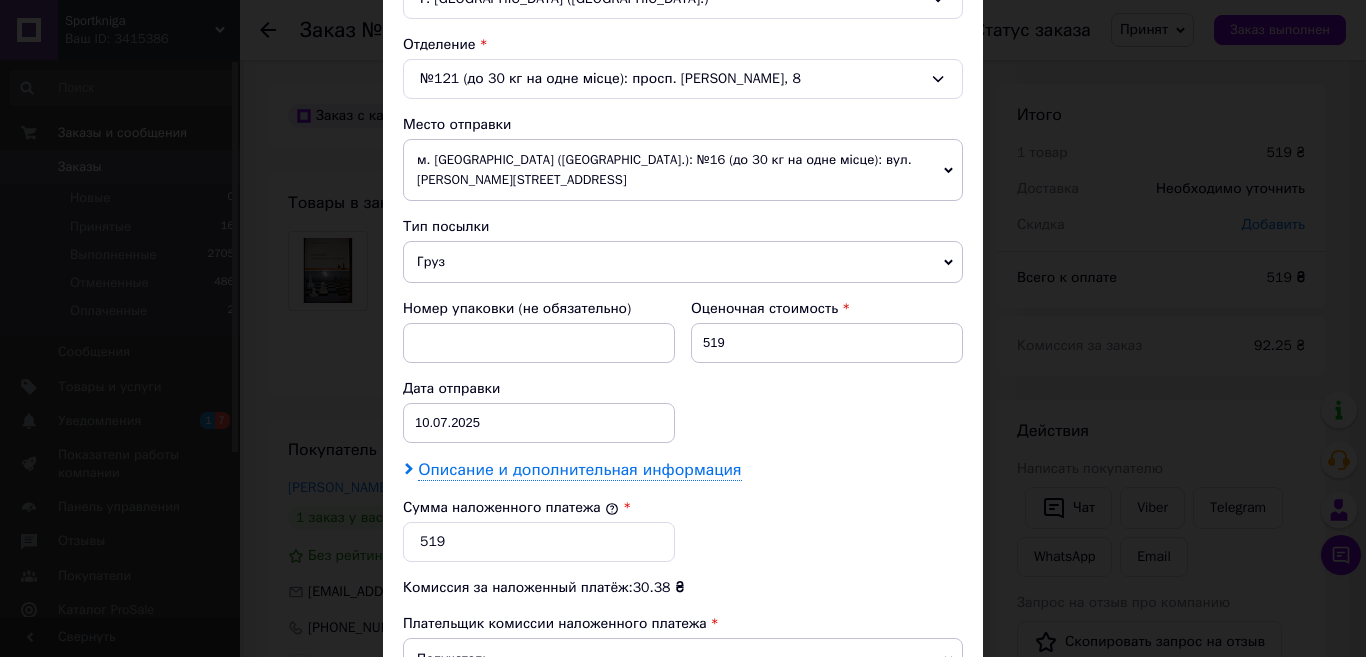click on "Описание и дополнительная информация" at bounding box center (579, 470) 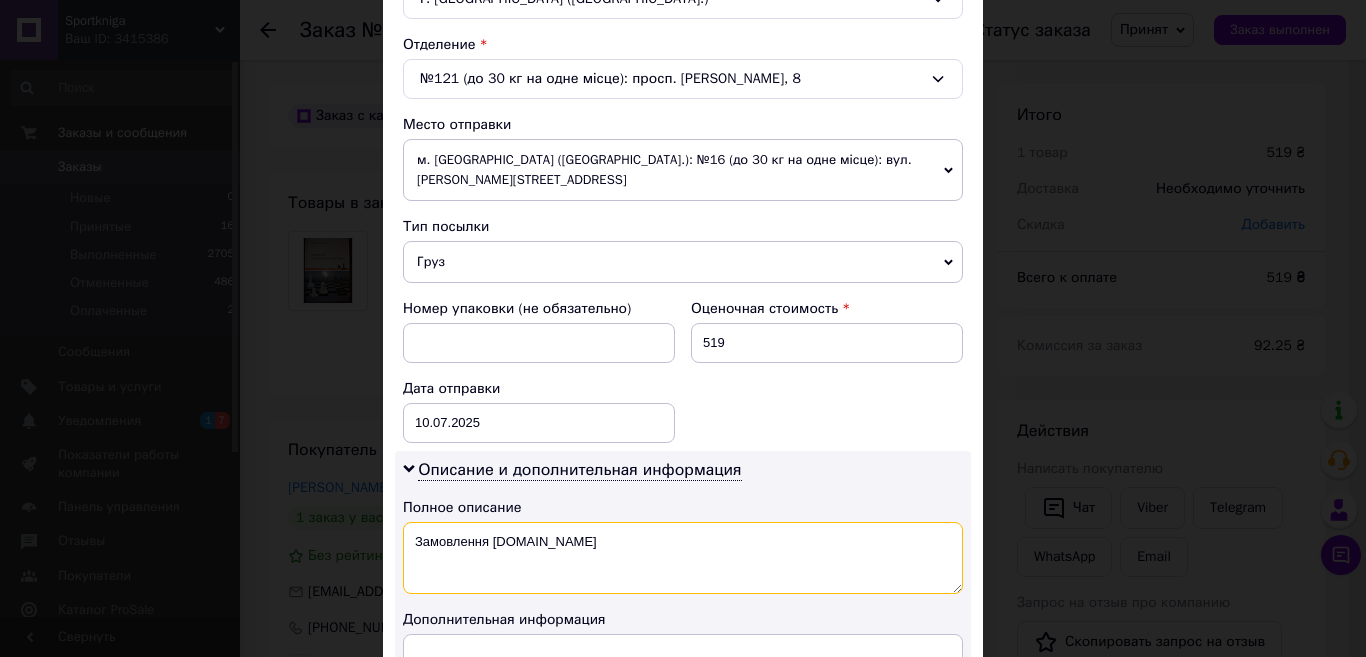 drag, startPoint x: 550, startPoint y: 525, endPoint x: 412, endPoint y: 523, distance: 138.0145 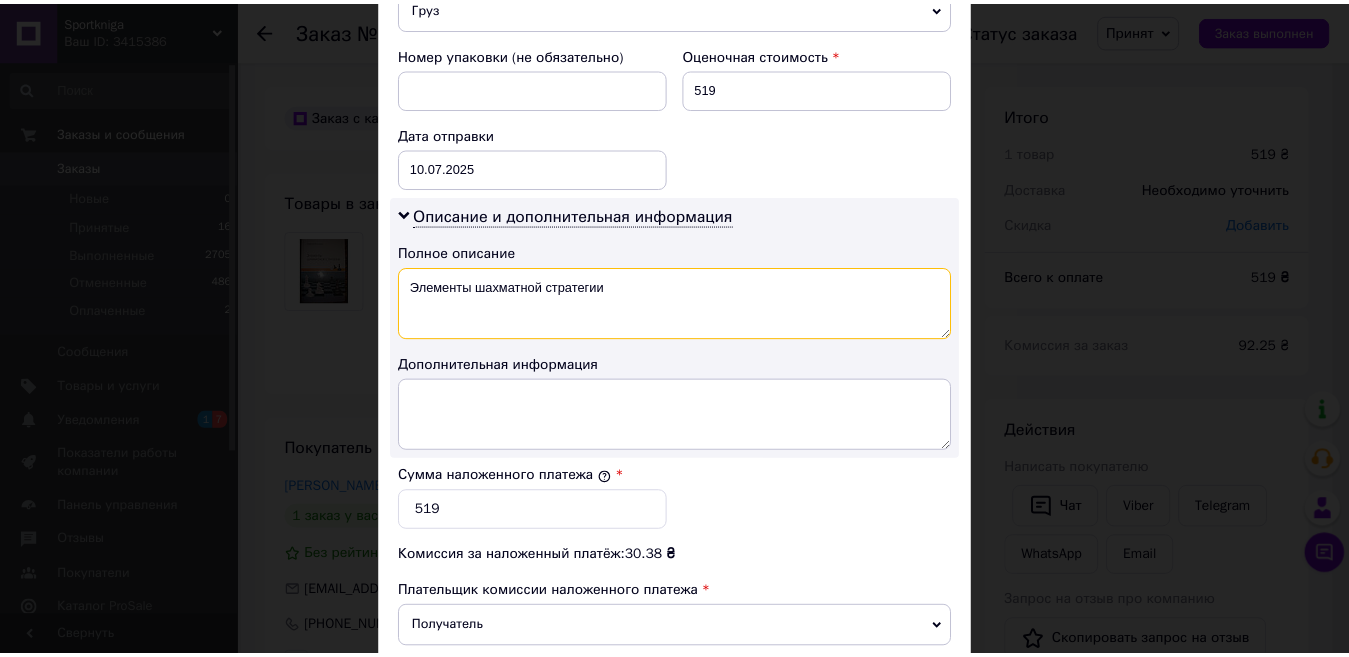 scroll, scrollTop: 1000, scrollLeft: 0, axis: vertical 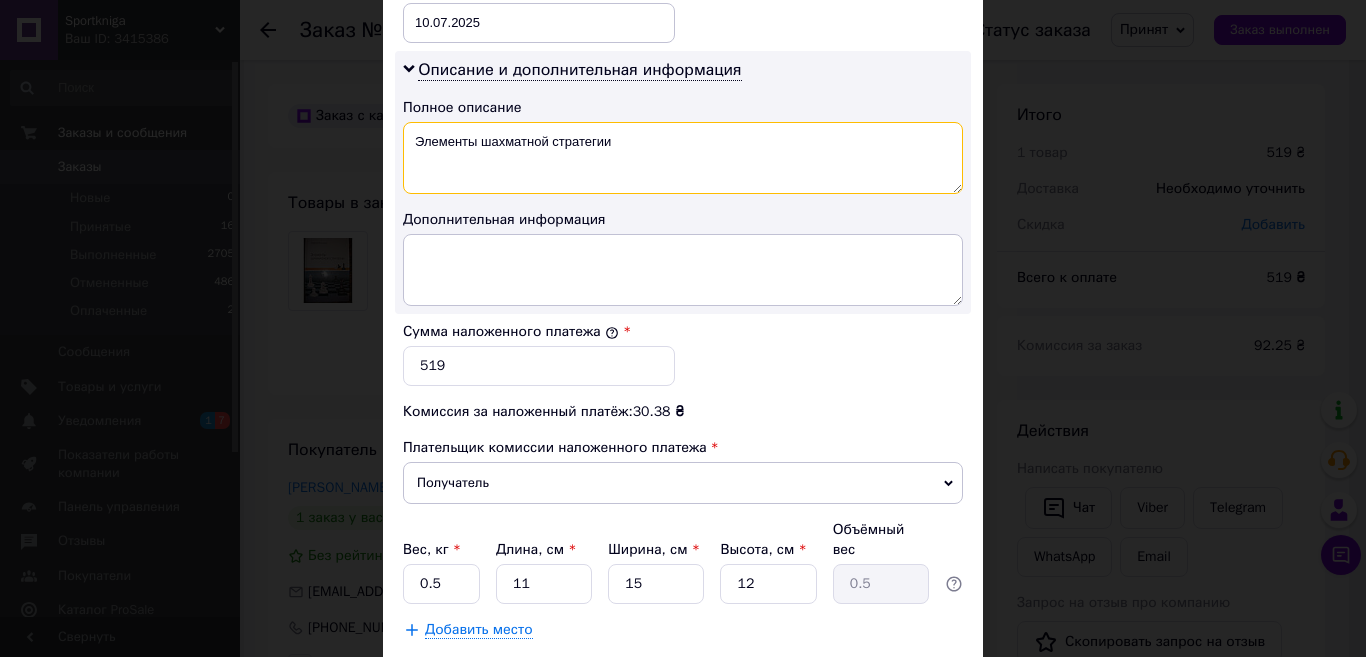 type on "Элементы шахматной стратегии" 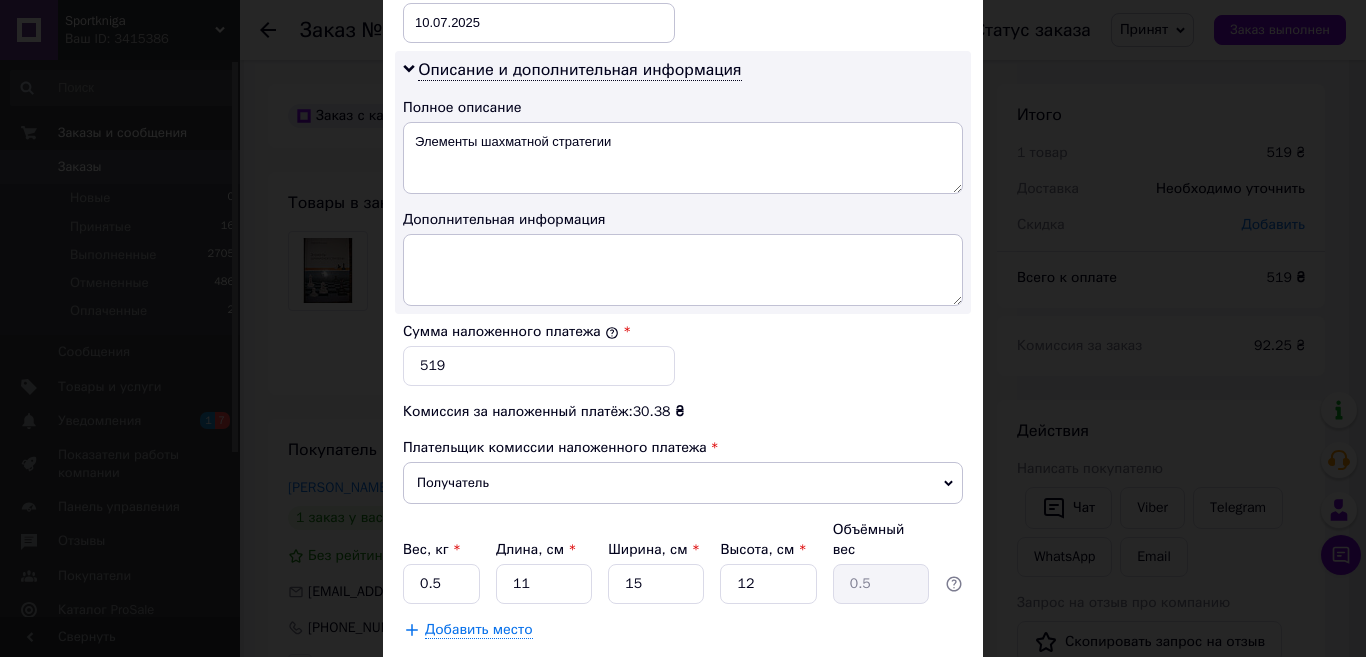 click on "Сохранить" at bounding box center [909, 680] 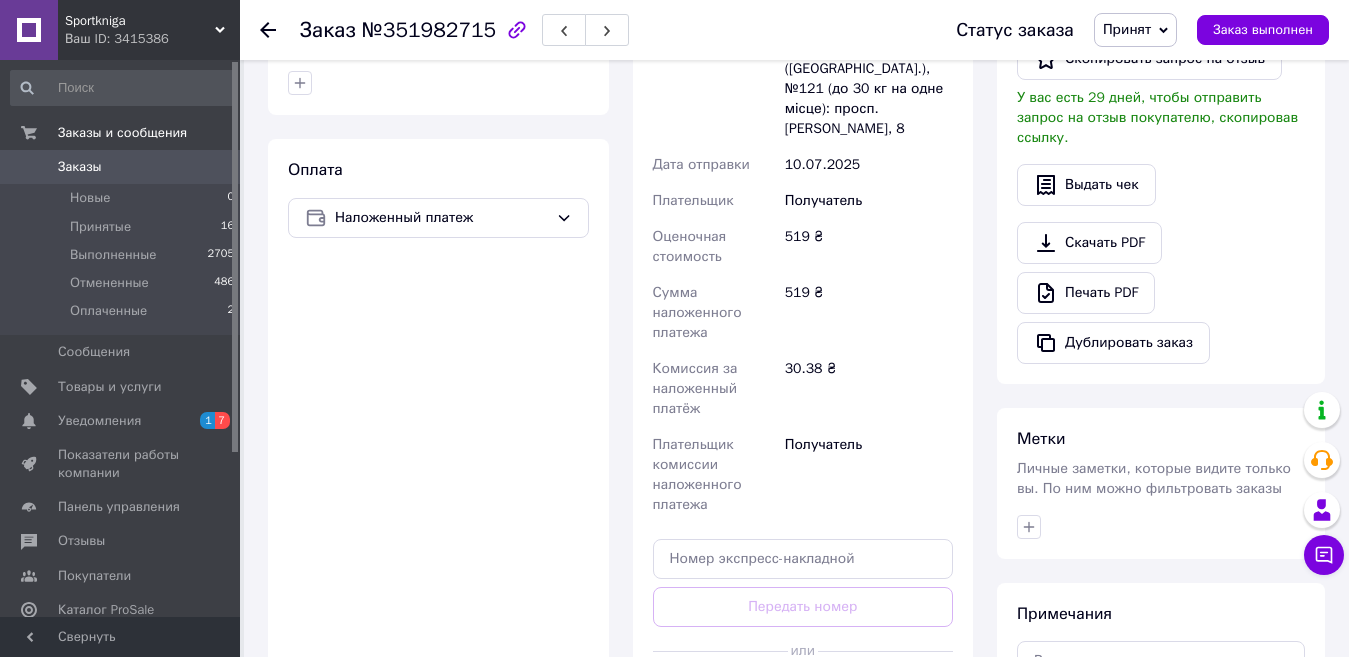 scroll, scrollTop: 600, scrollLeft: 0, axis: vertical 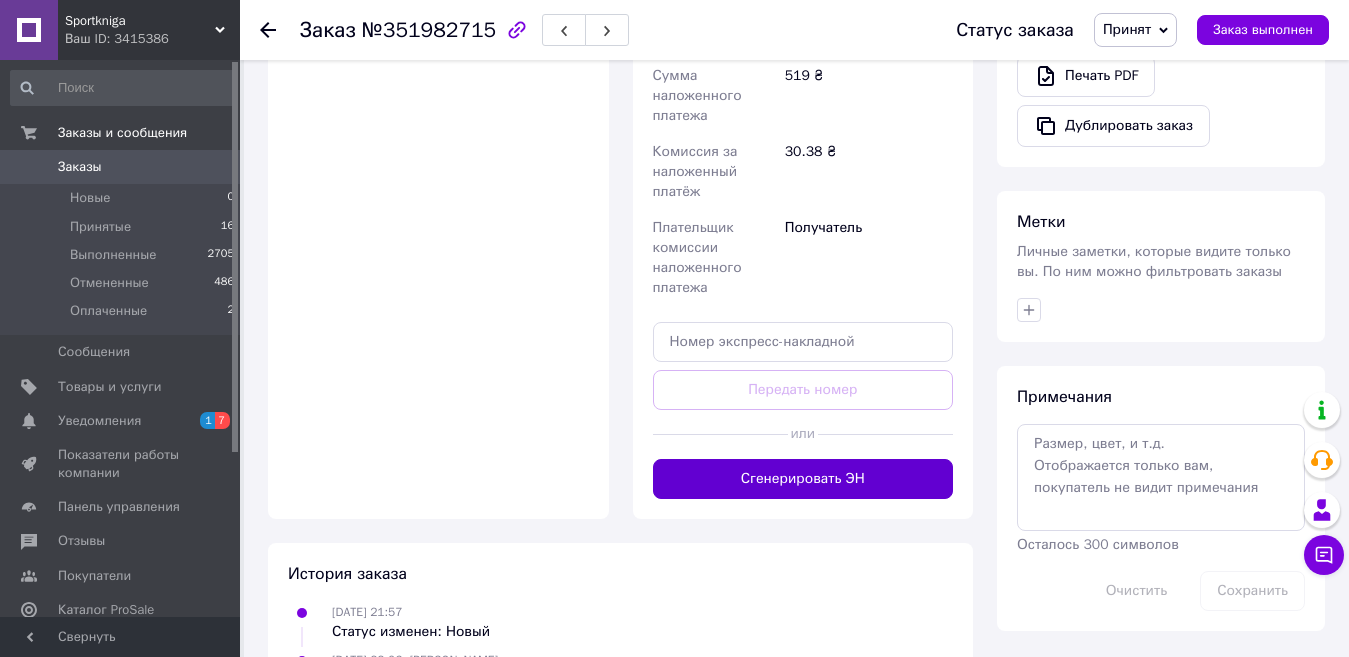 click on "Сгенерировать ЭН" at bounding box center [803, 479] 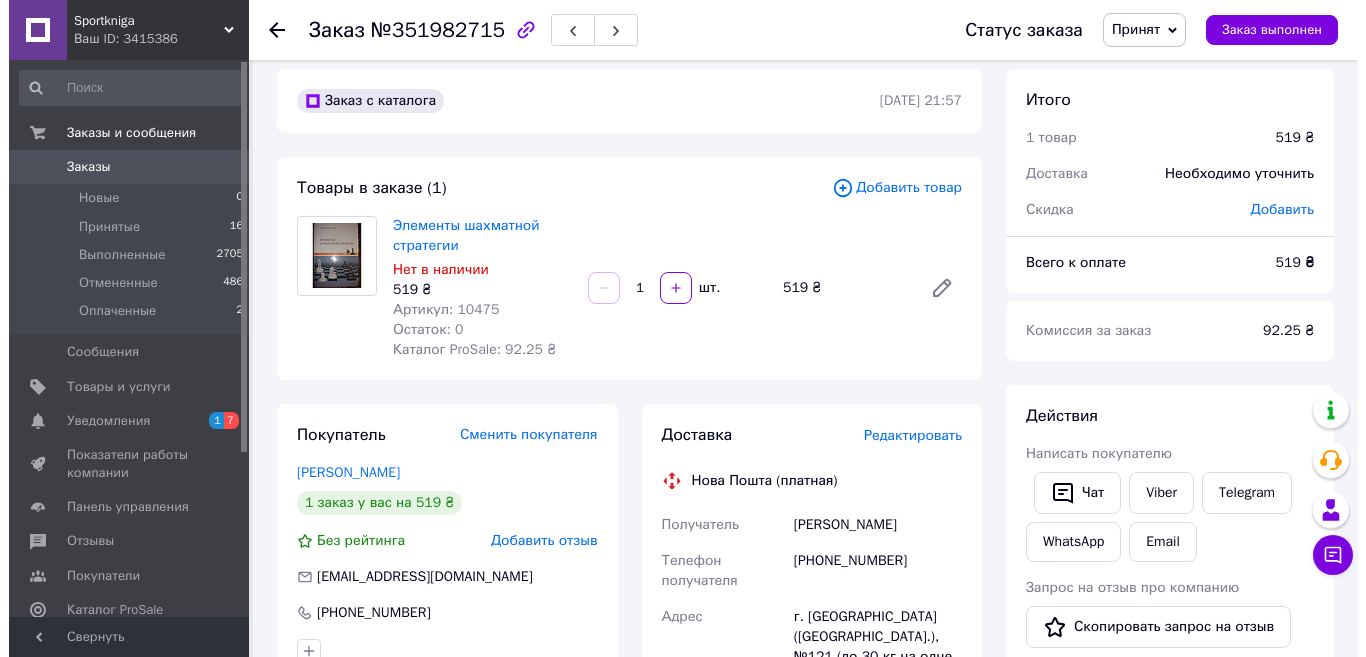 scroll, scrollTop: 0, scrollLeft: 0, axis: both 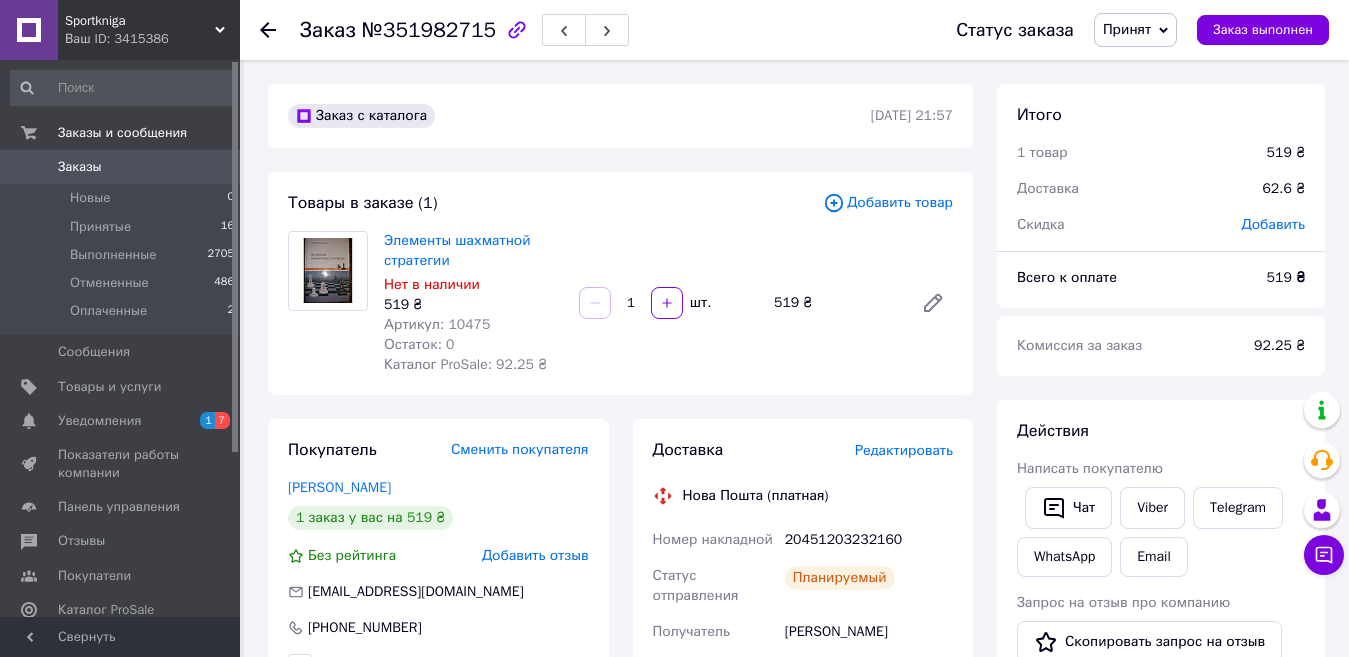 click at bounding box center [564, 30] 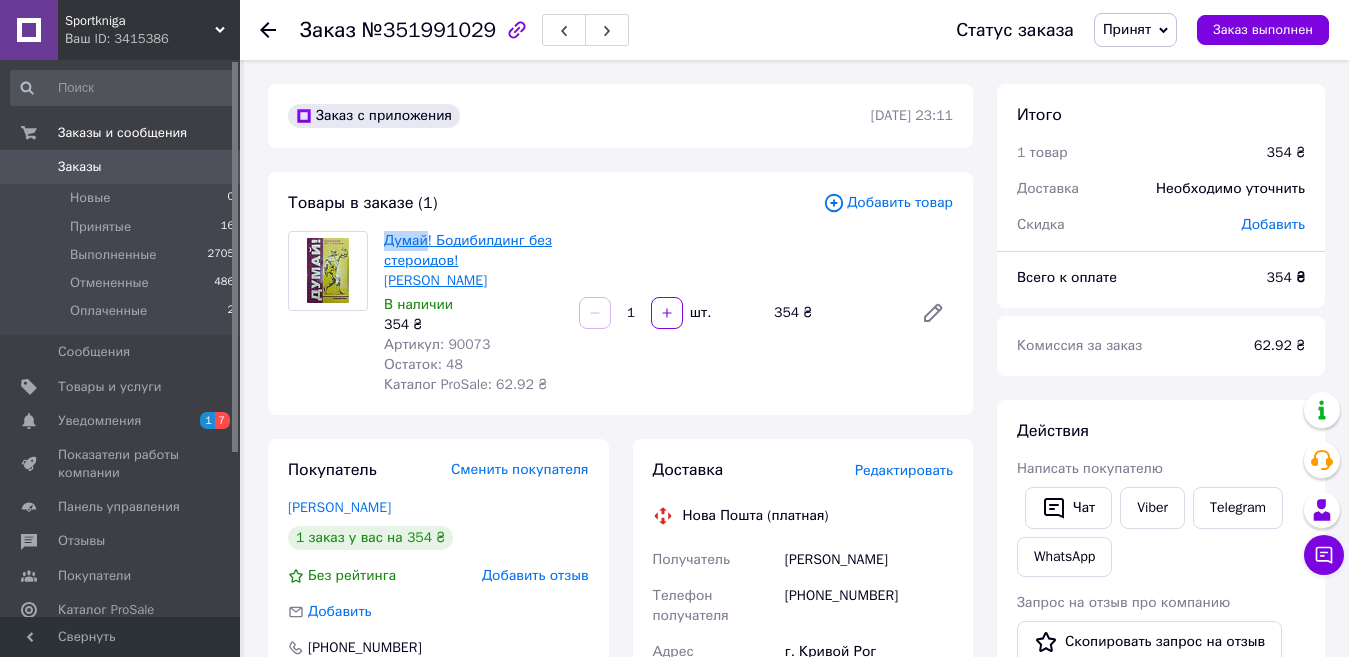 drag, startPoint x: 380, startPoint y: 243, endPoint x: 424, endPoint y: 250, distance: 44.553337 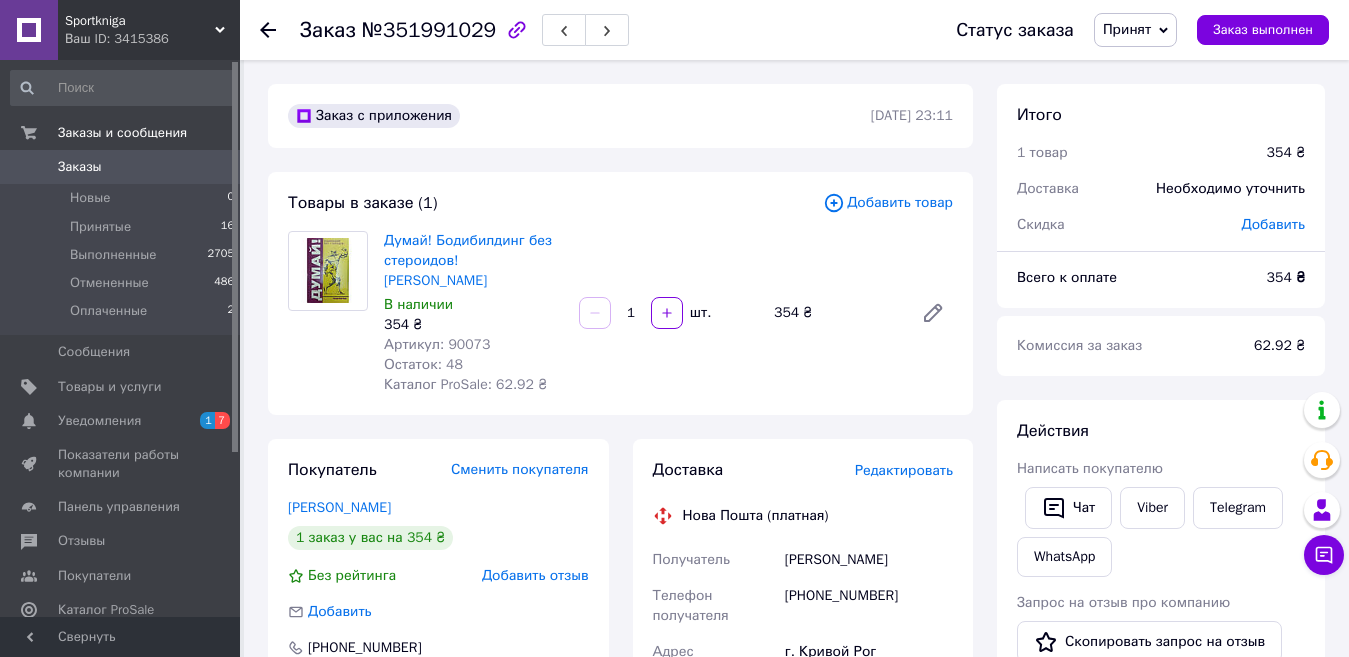click on "Редактировать" at bounding box center (904, 470) 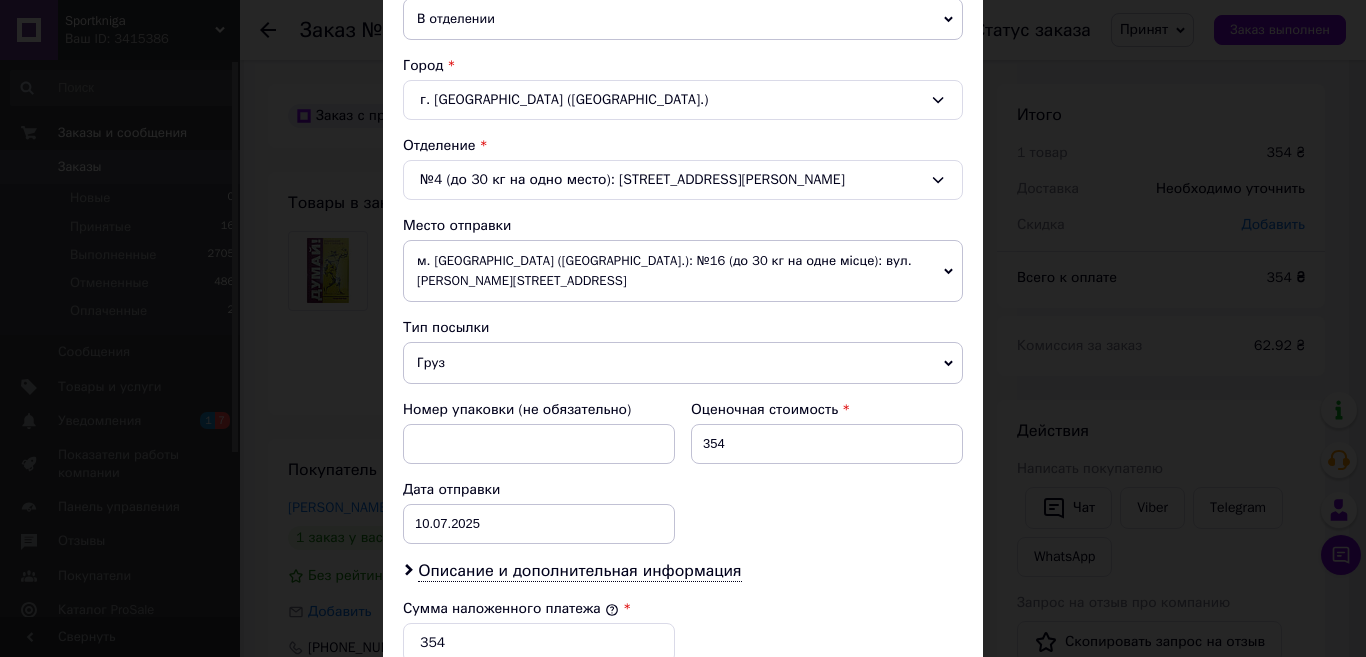 scroll, scrollTop: 500, scrollLeft: 0, axis: vertical 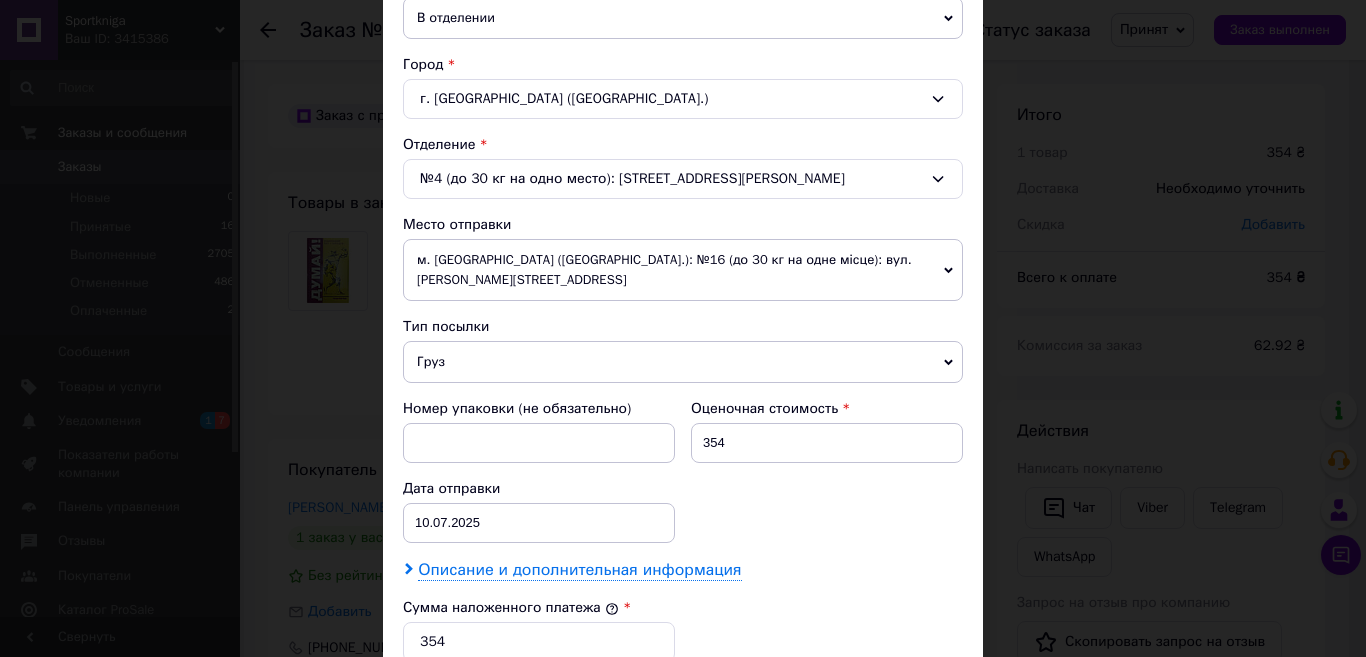 click on "Описание и дополнительная информация" at bounding box center [579, 570] 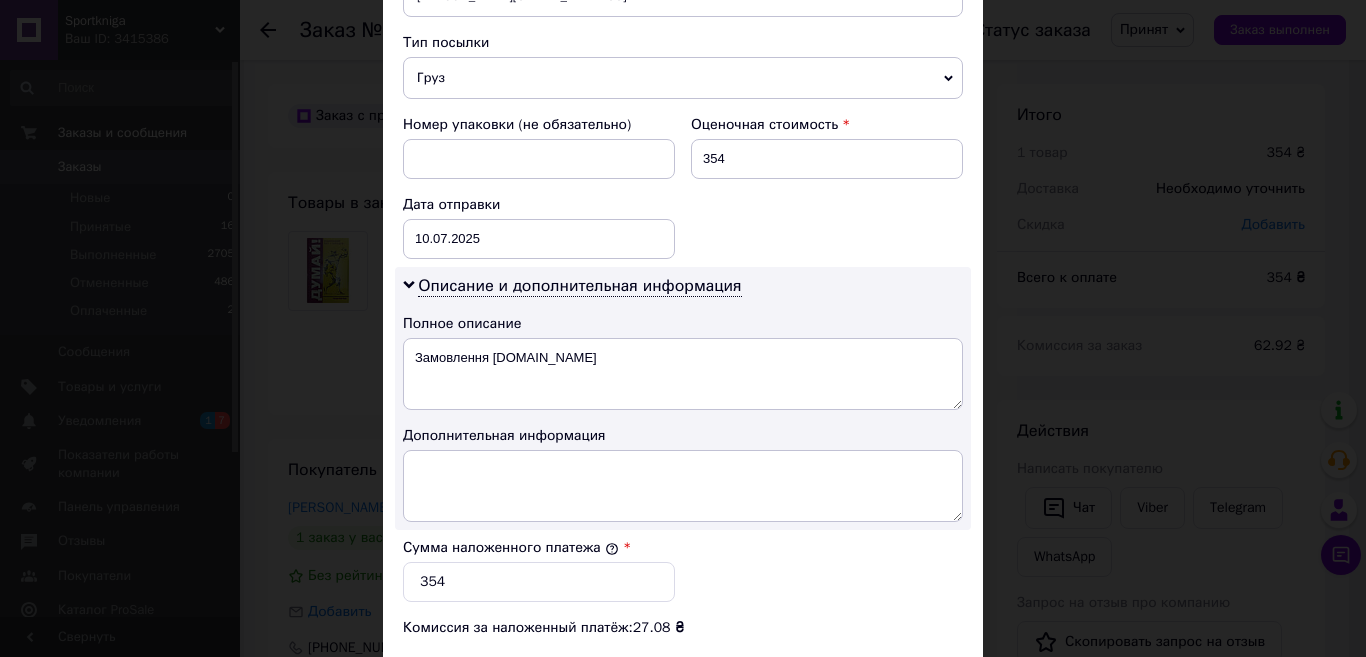 scroll, scrollTop: 800, scrollLeft: 0, axis: vertical 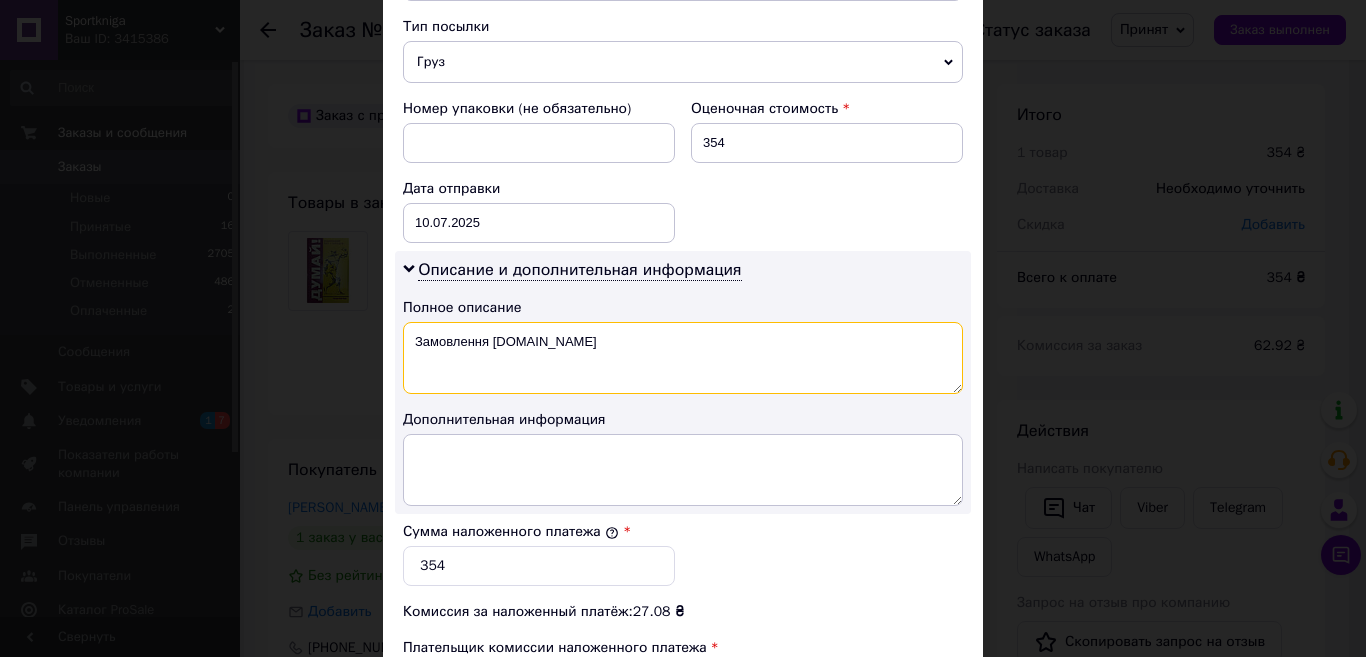 drag, startPoint x: 550, startPoint y: 318, endPoint x: 413, endPoint y: 316, distance: 137.0146 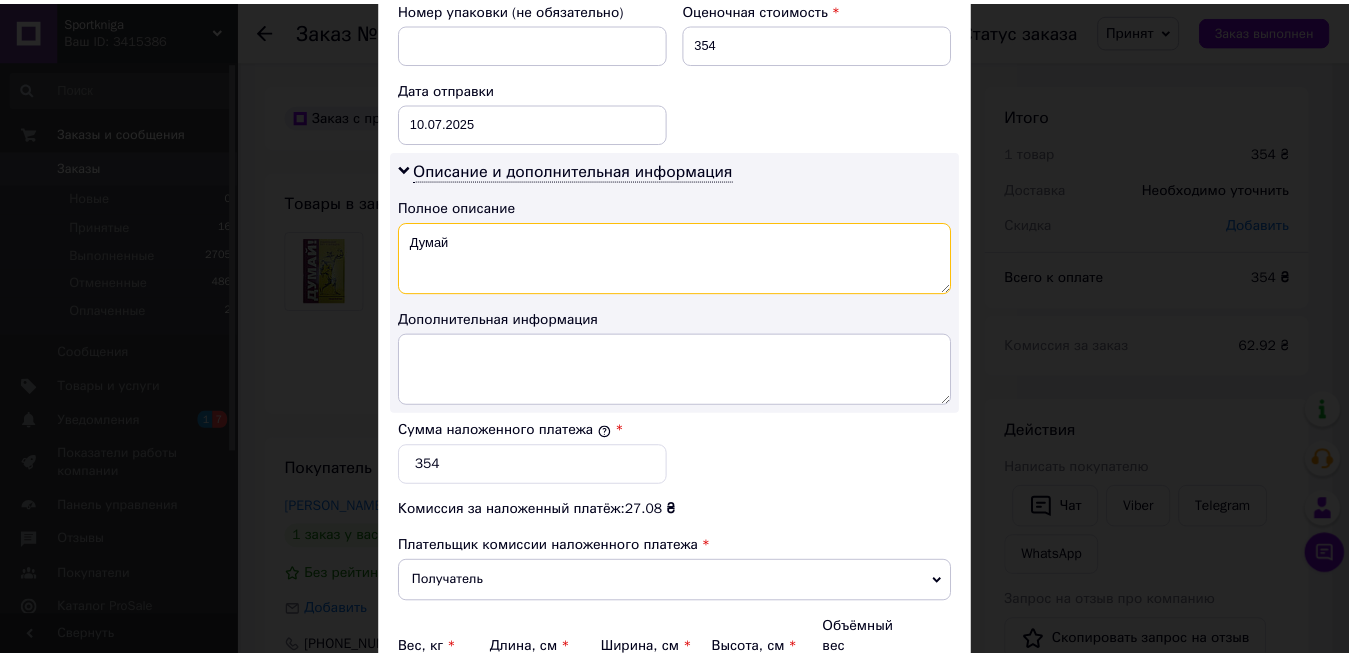 scroll, scrollTop: 1093, scrollLeft: 0, axis: vertical 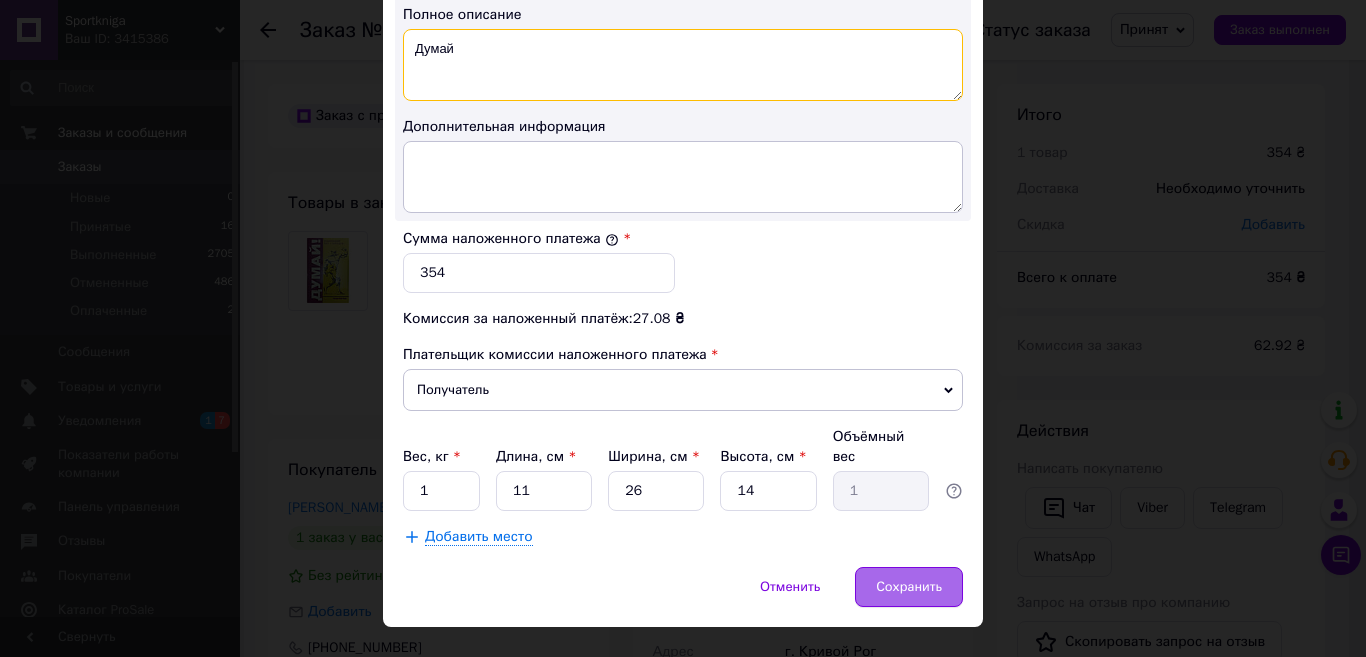 type on "Думай" 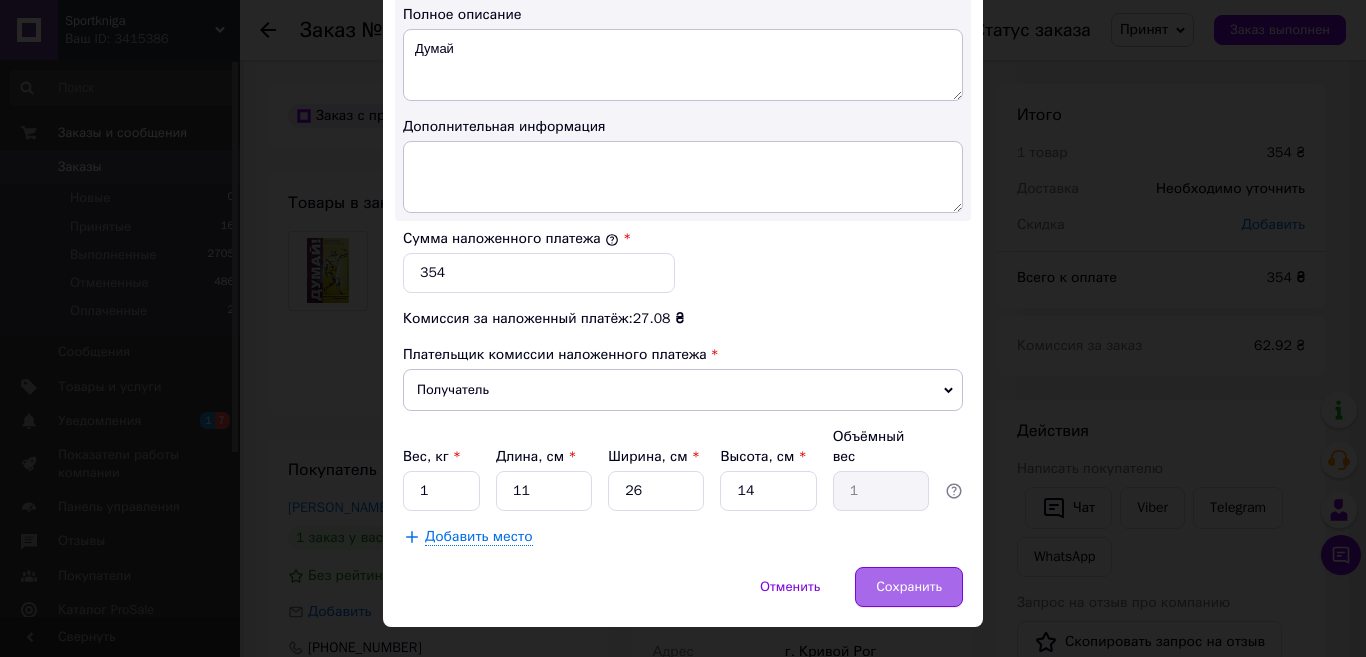 click on "Сохранить" at bounding box center [909, 587] 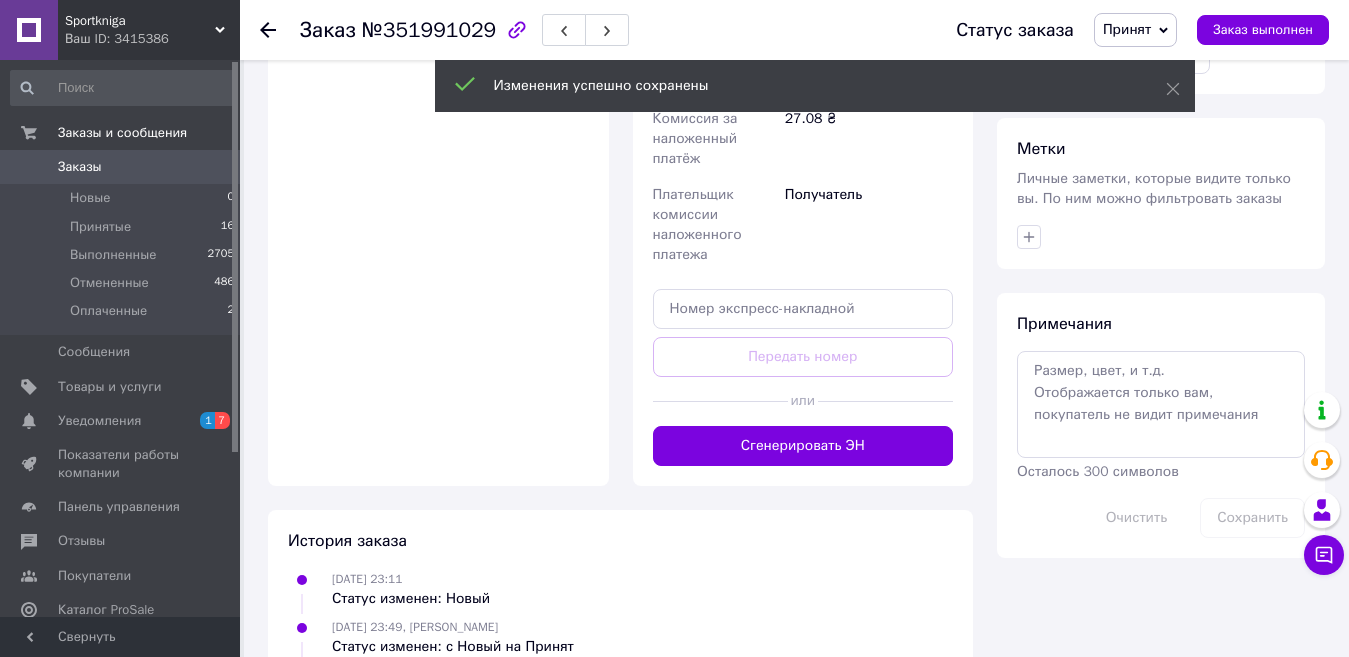 scroll, scrollTop: 900, scrollLeft: 0, axis: vertical 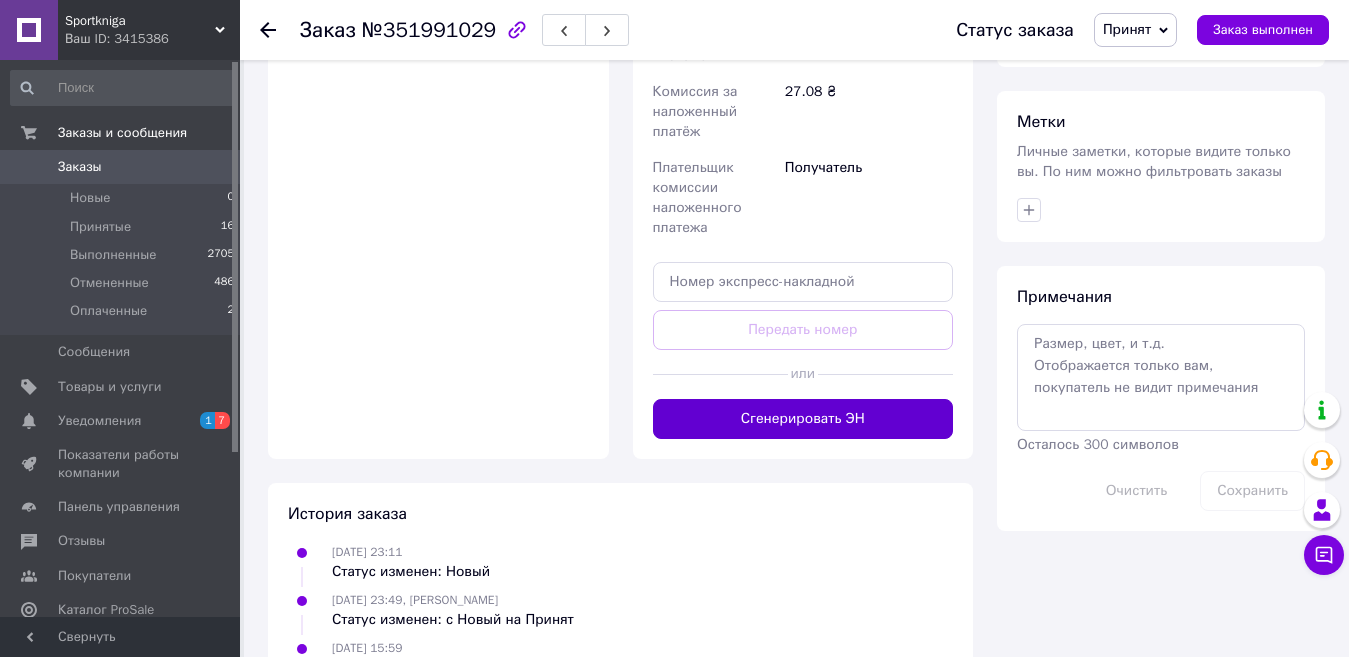 click on "Сгенерировать ЭН" at bounding box center [803, 419] 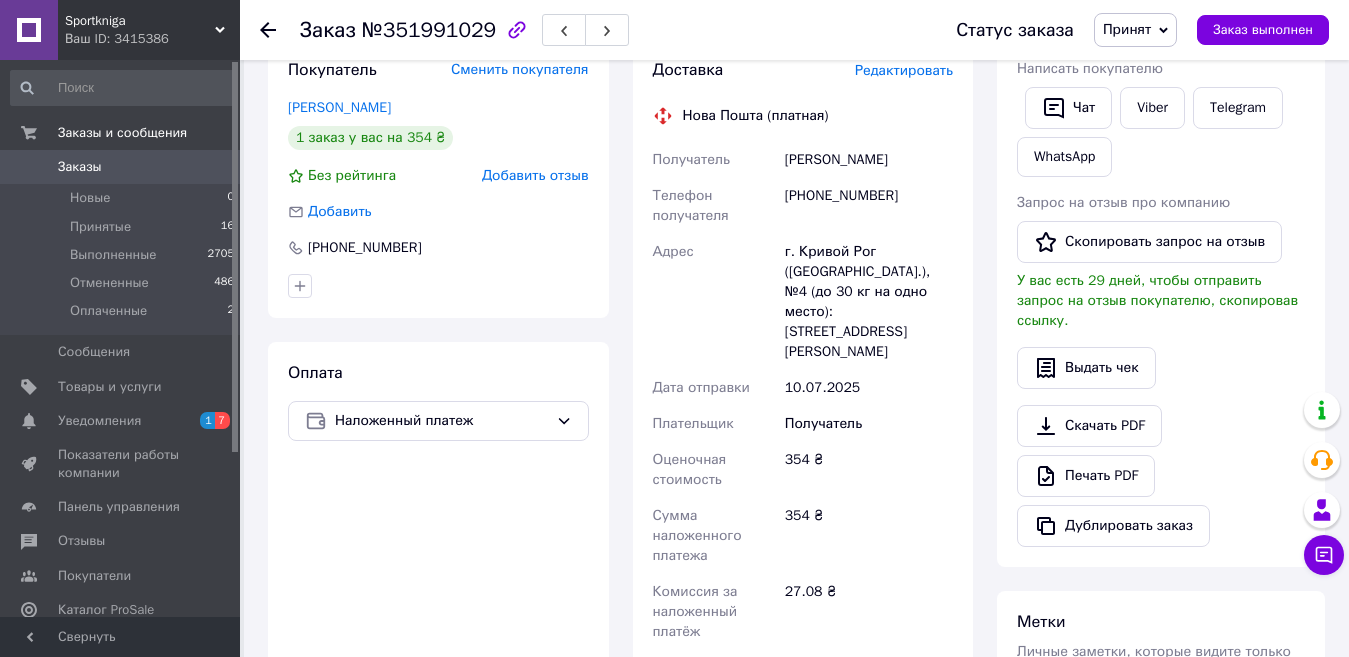 scroll, scrollTop: 0, scrollLeft: 0, axis: both 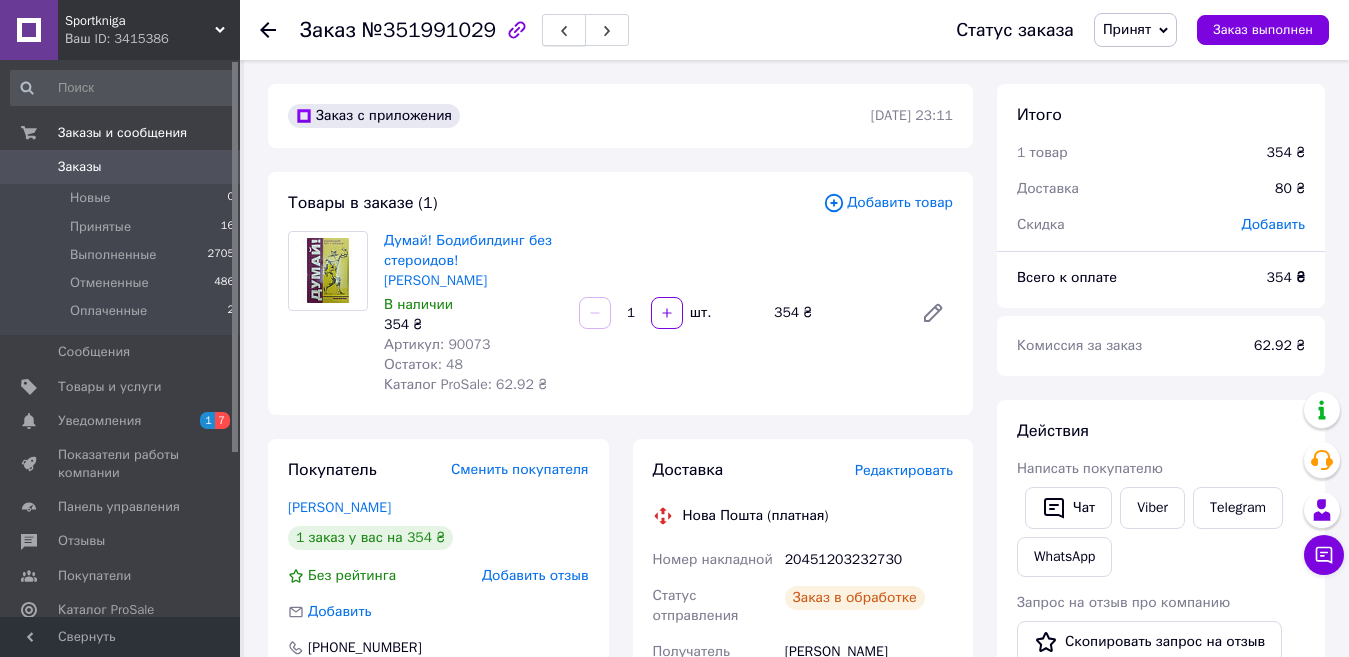 click at bounding box center [564, 30] 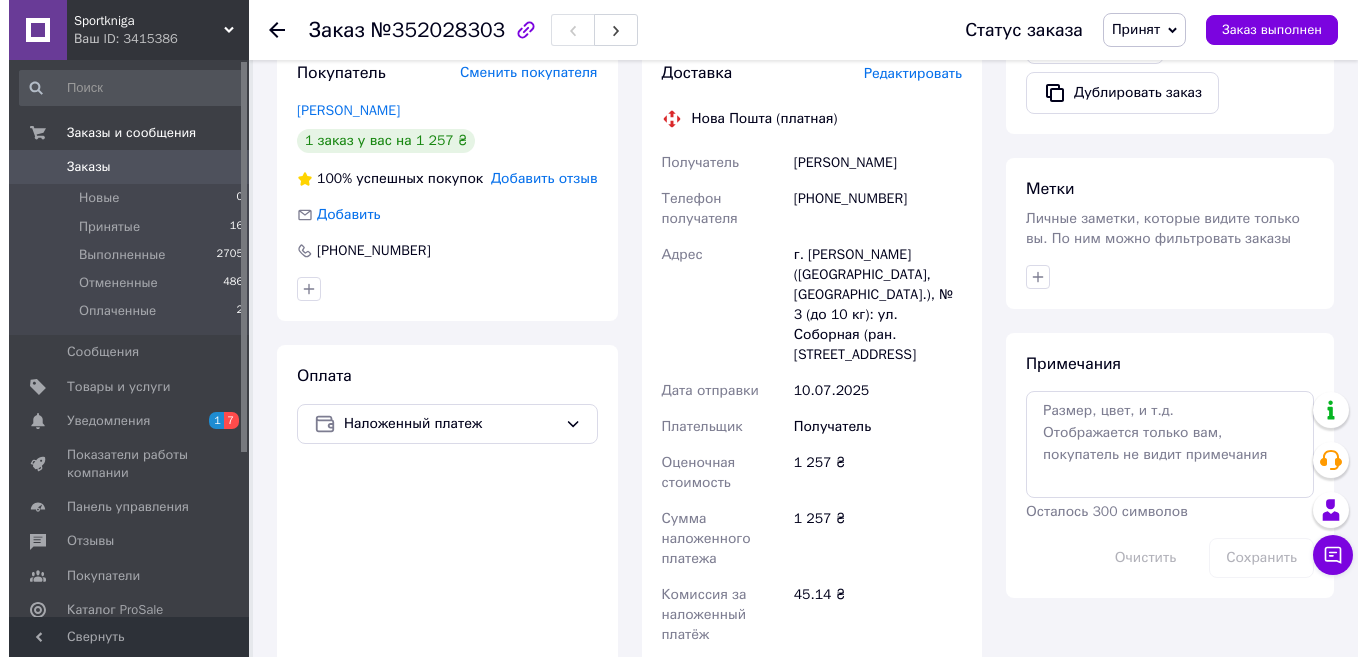 scroll, scrollTop: 800, scrollLeft: 0, axis: vertical 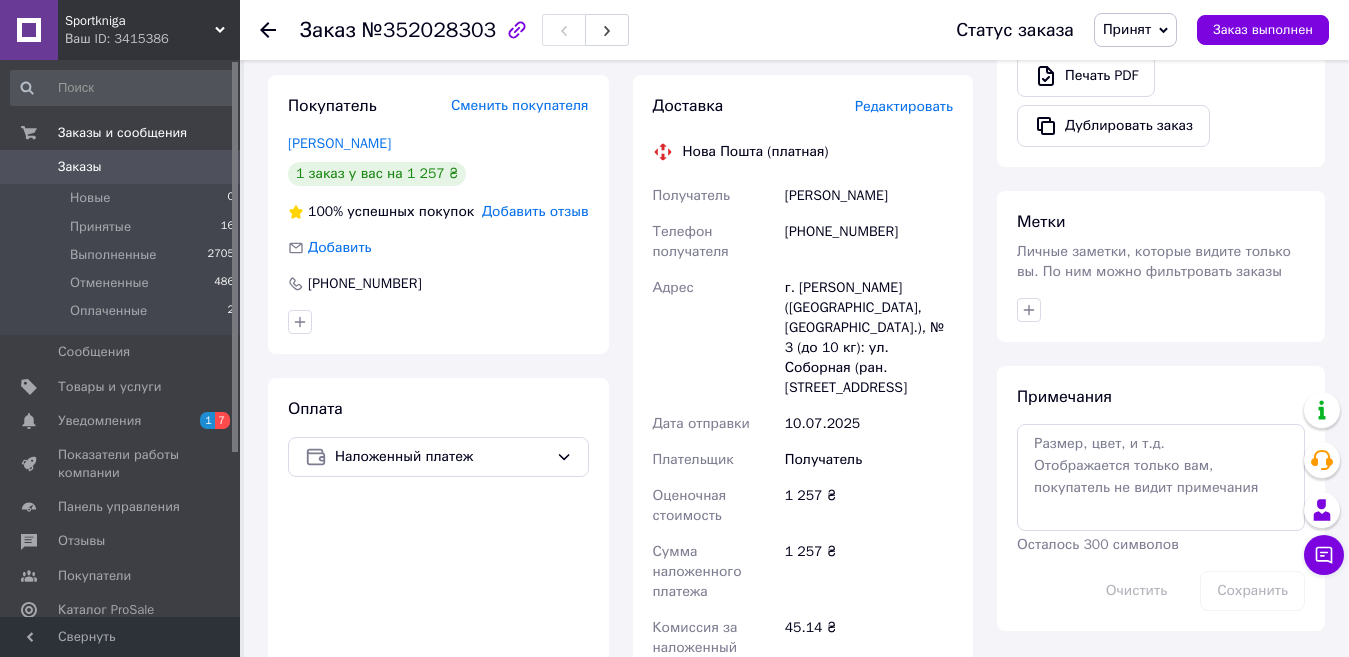 click on "Редактировать" at bounding box center [904, 106] 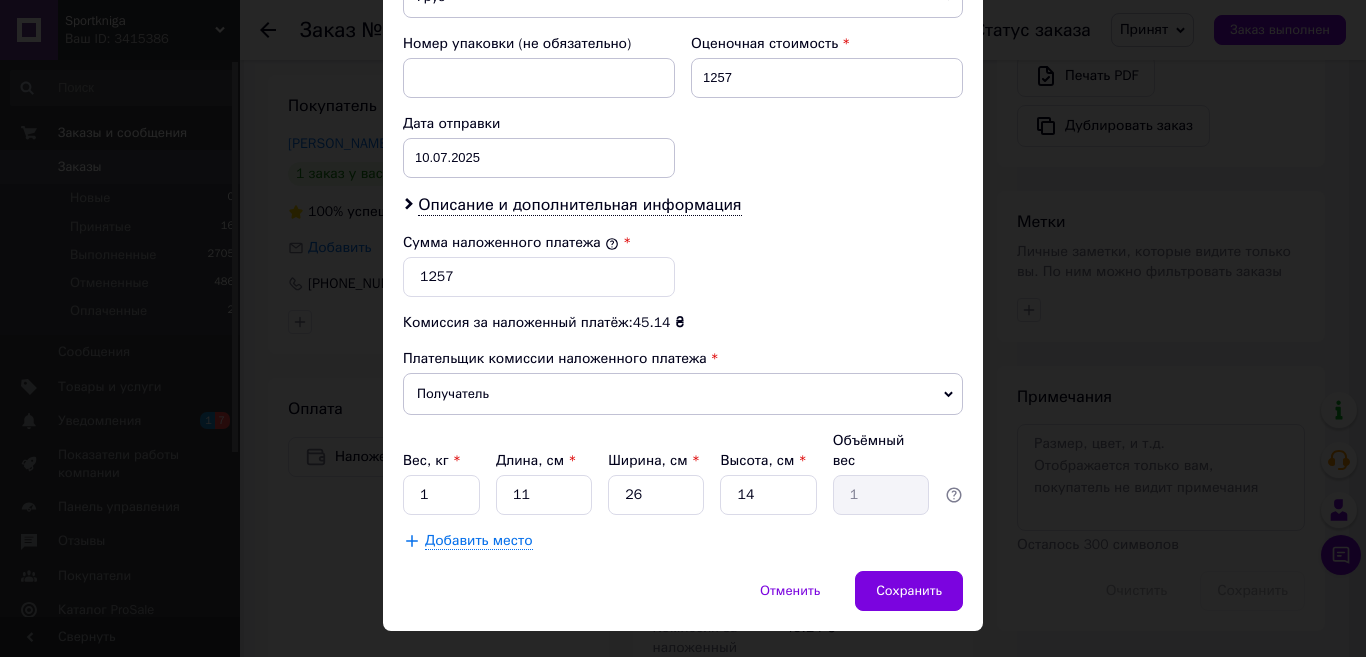 scroll, scrollTop: 869, scrollLeft: 0, axis: vertical 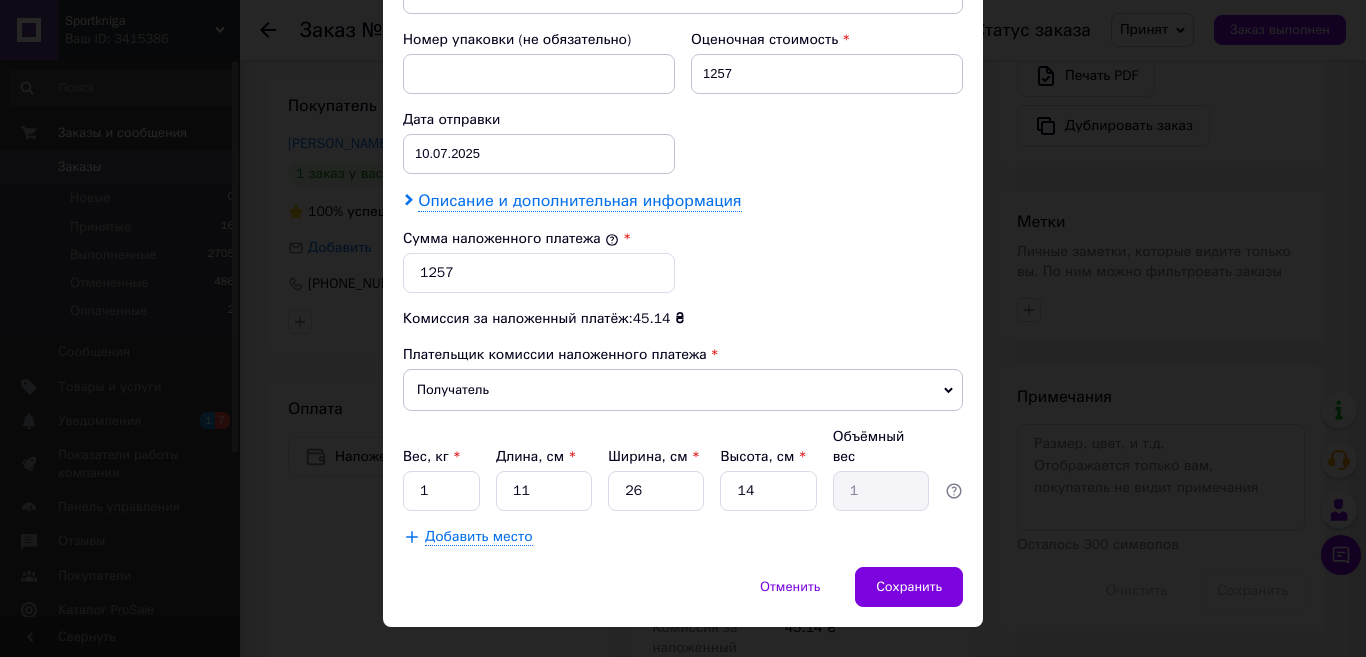click on "Описание и дополнительная информация" at bounding box center (579, 201) 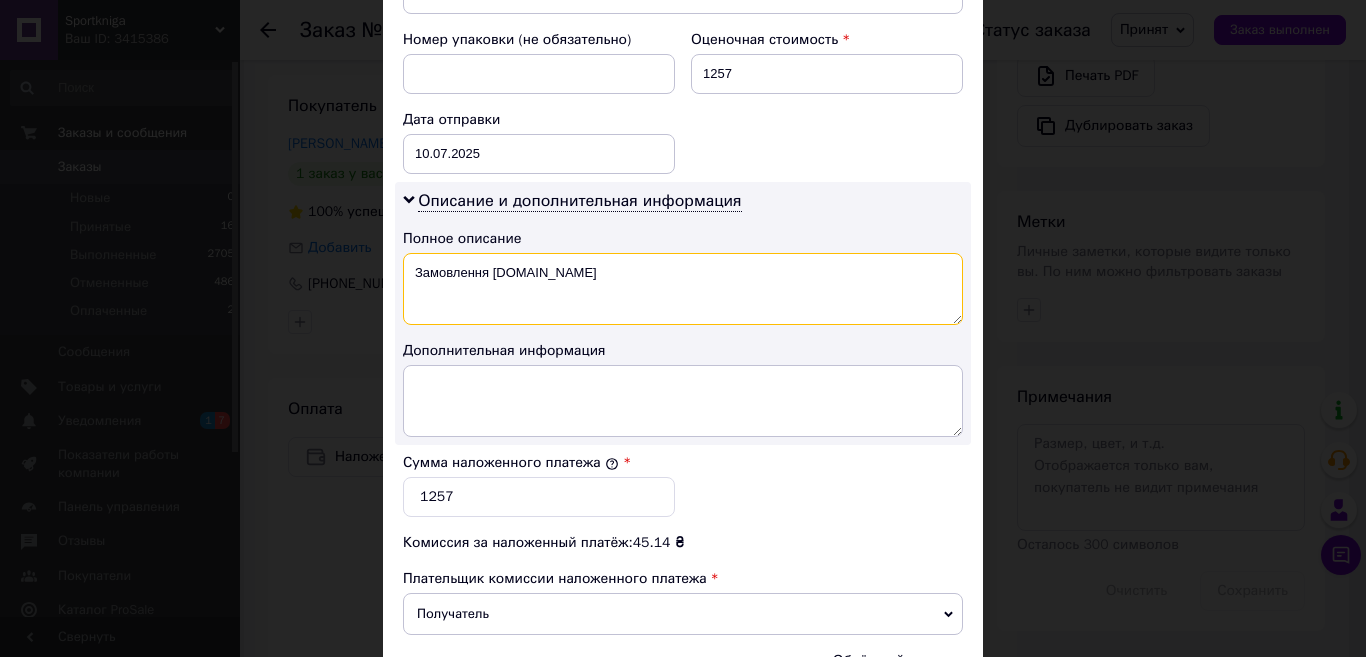 drag, startPoint x: 550, startPoint y: 255, endPoint x: 388, endPoint y: 252, distance: 162.02777 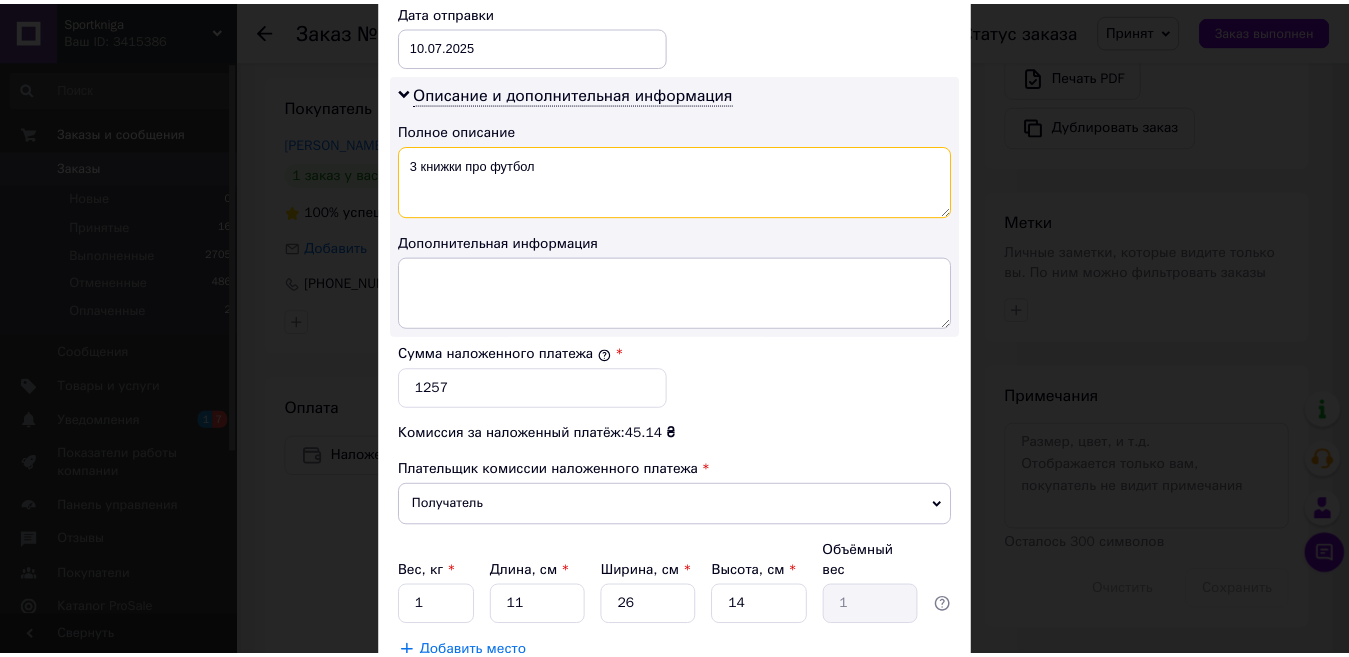 scroll, scrollTop: 1093, scrollLeft: 0, axis: vertical 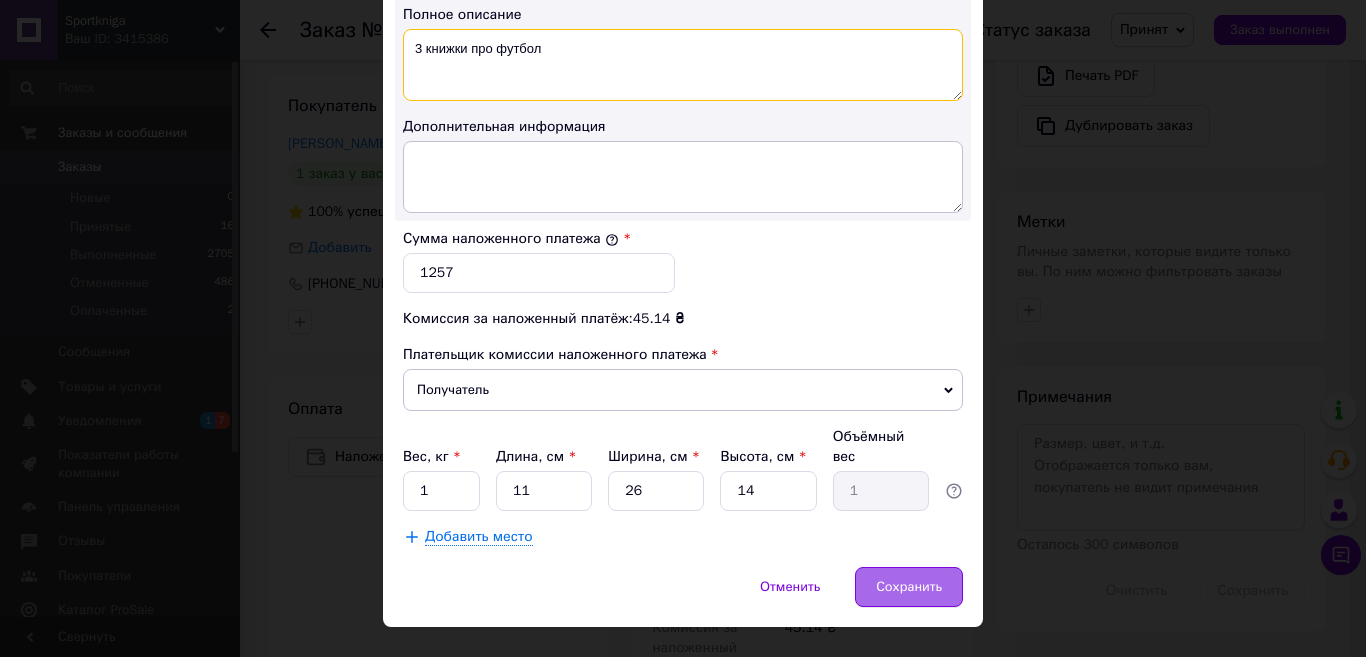 type on "3 книжки про футбол" 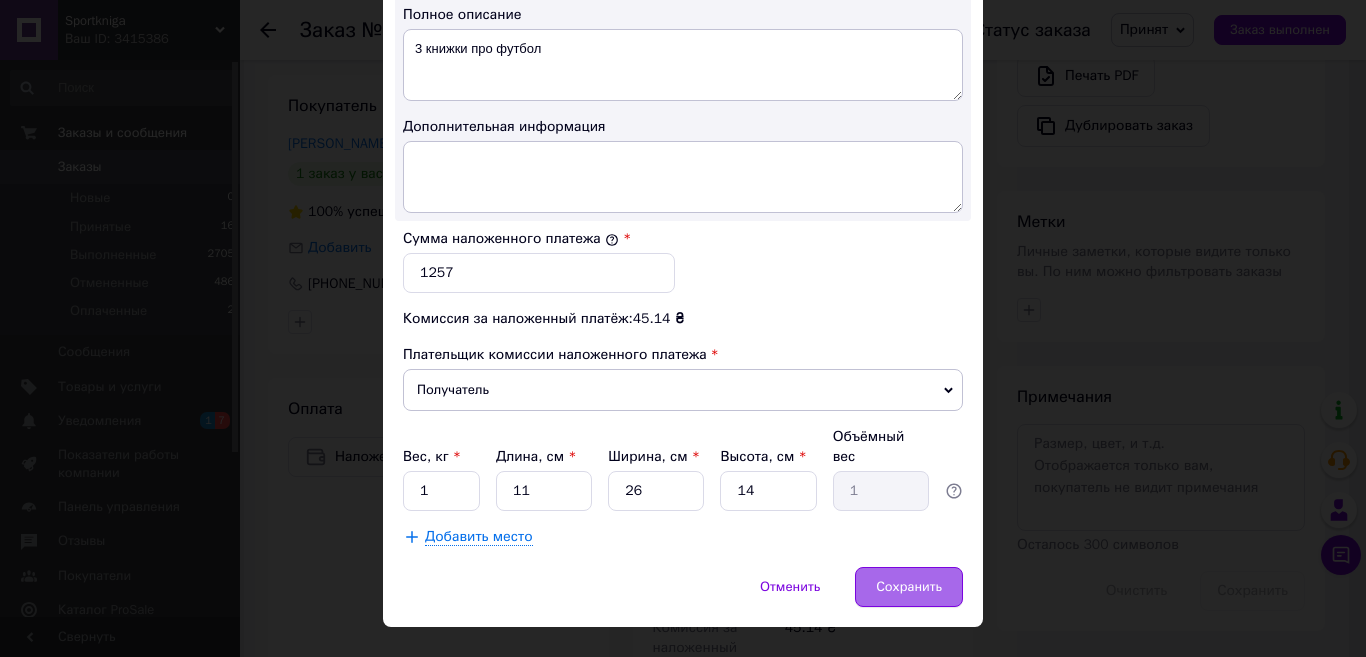 click on "Сохранить" at bounding box center [909, 587] 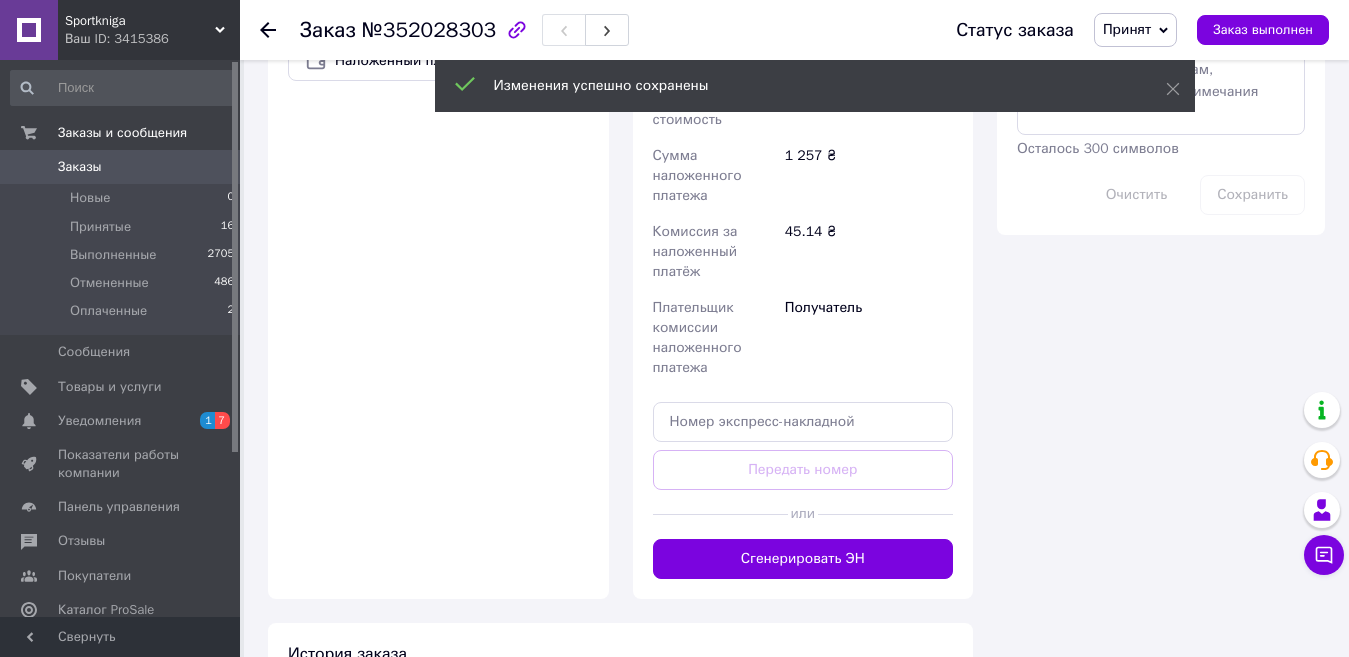 scroll, scrollTop: 1200, scrollLeft: 0, axis: vertical 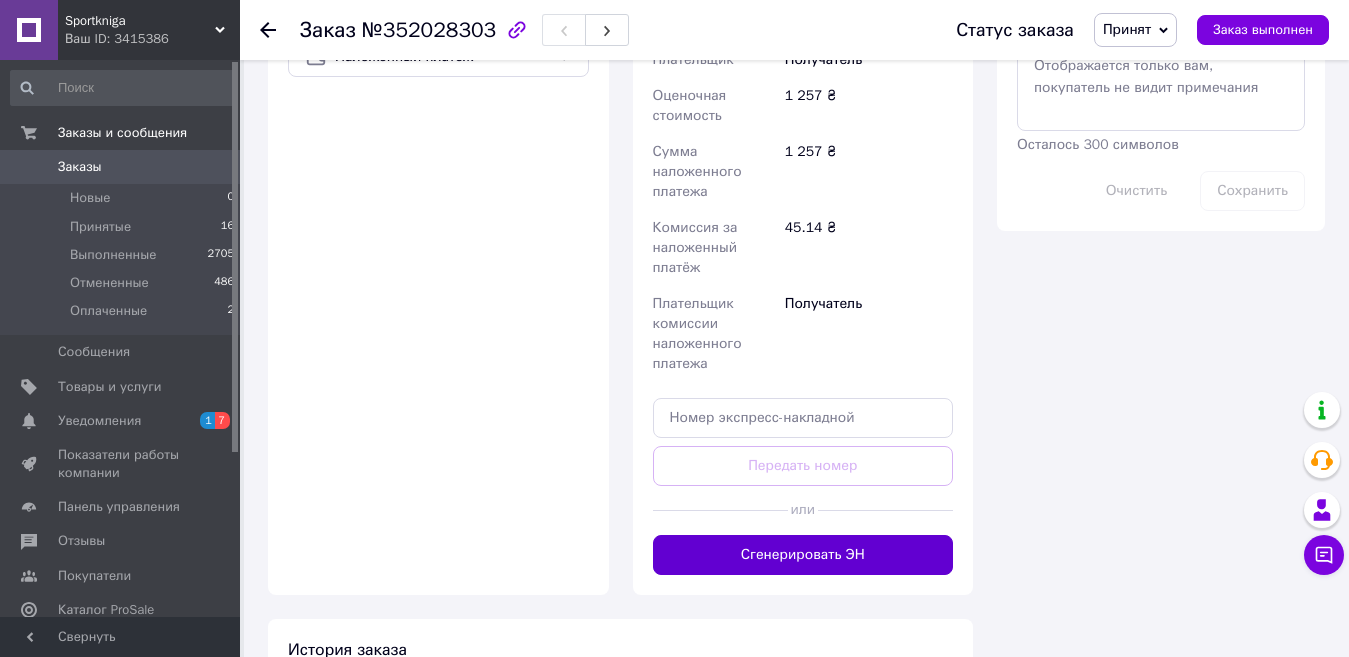 click on "Сгенерировать ЭН" at bounding box center (803, 555) 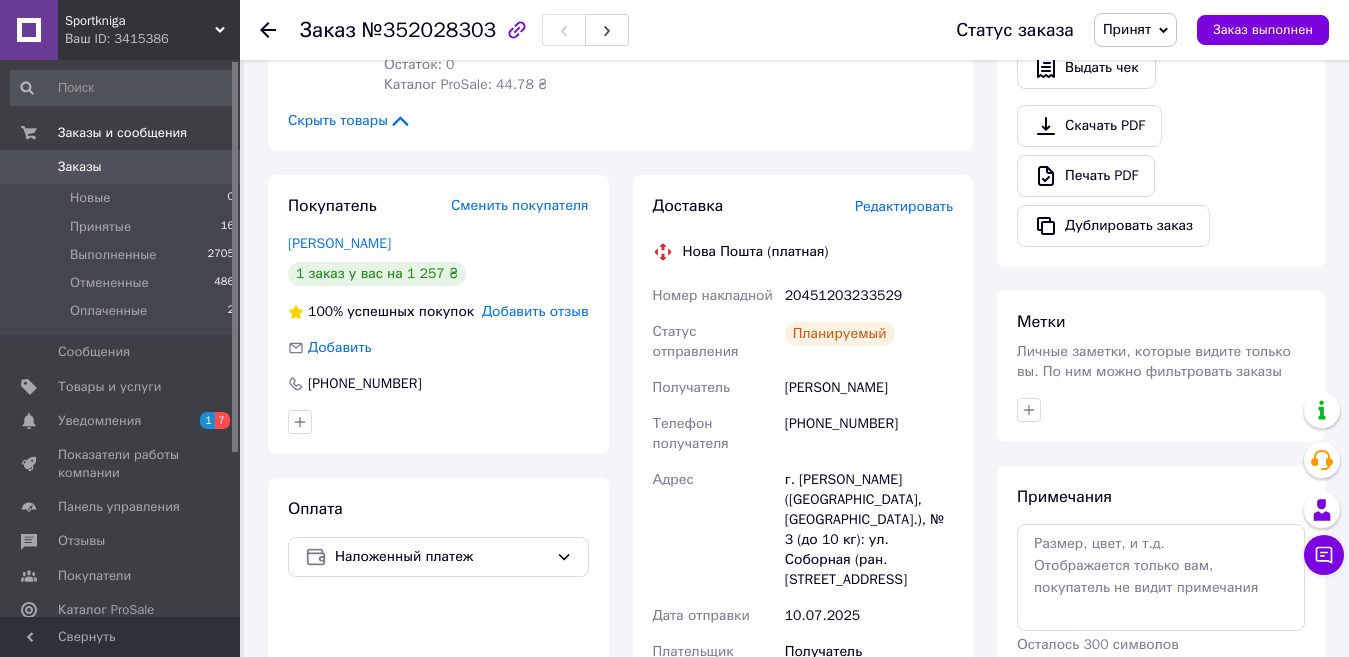 scroll, scrollTop: 400, scrollLeft: 0, axis: vertical 